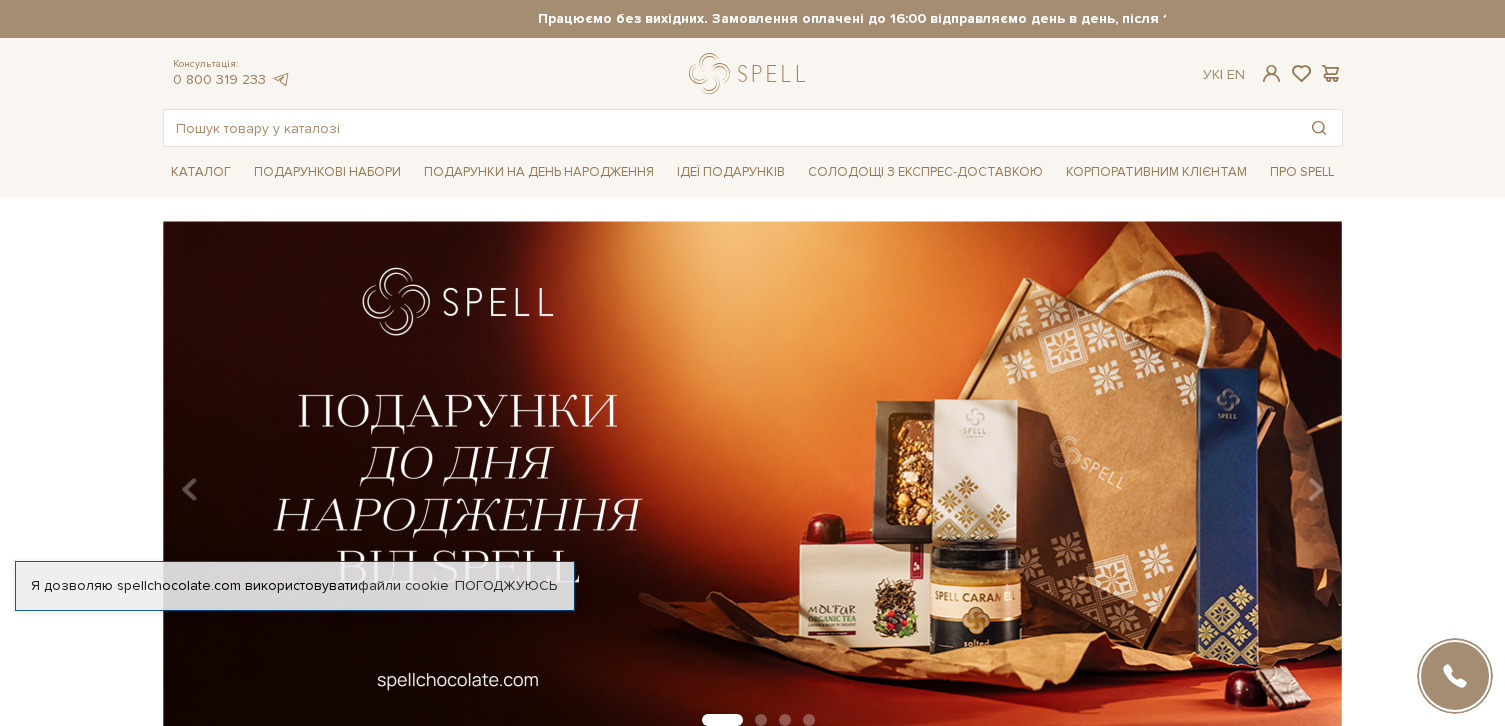 scroll, scrollTop: 0, scrollLeft: 0, axis: both 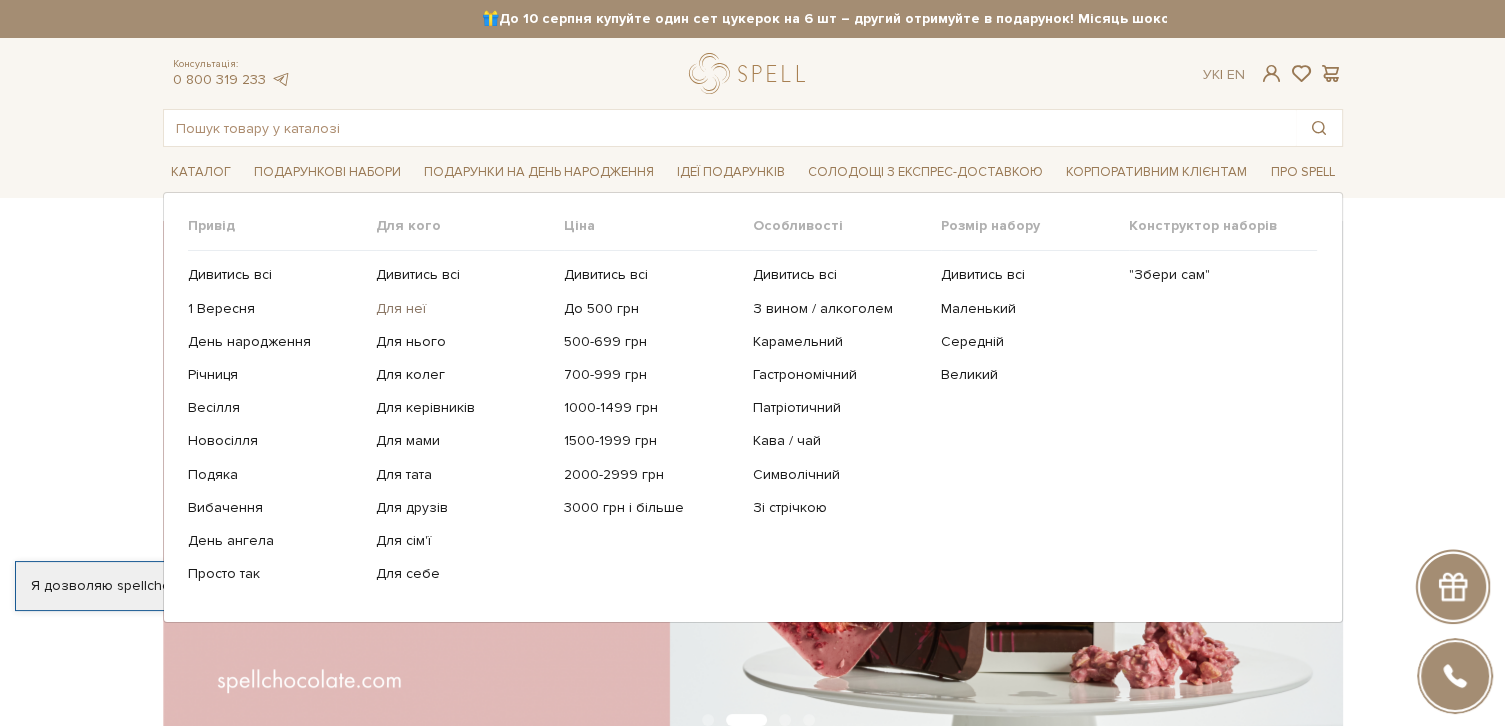 click on "Для неї" at bounding box center [462, 309] 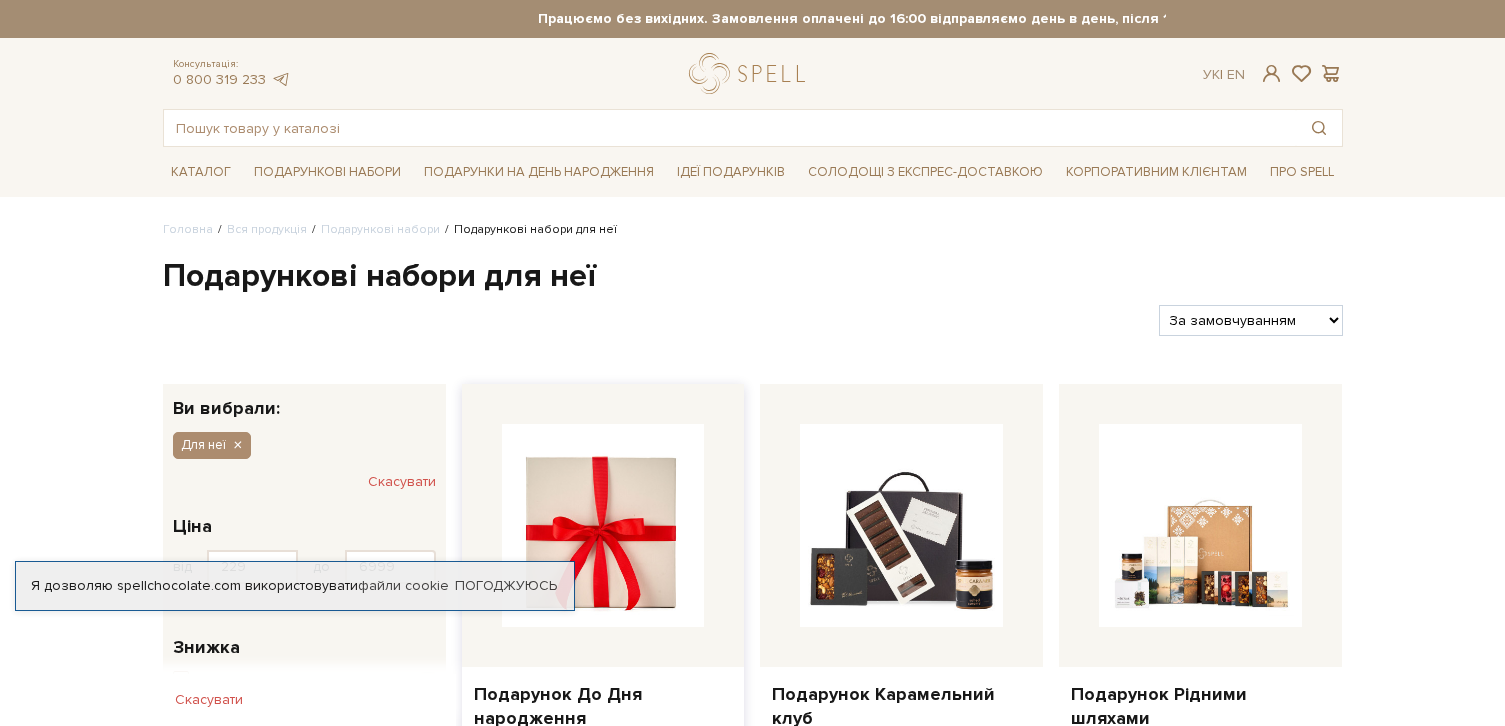 scroll, scrollTop: 0, scrollLeft: 0, axis: both 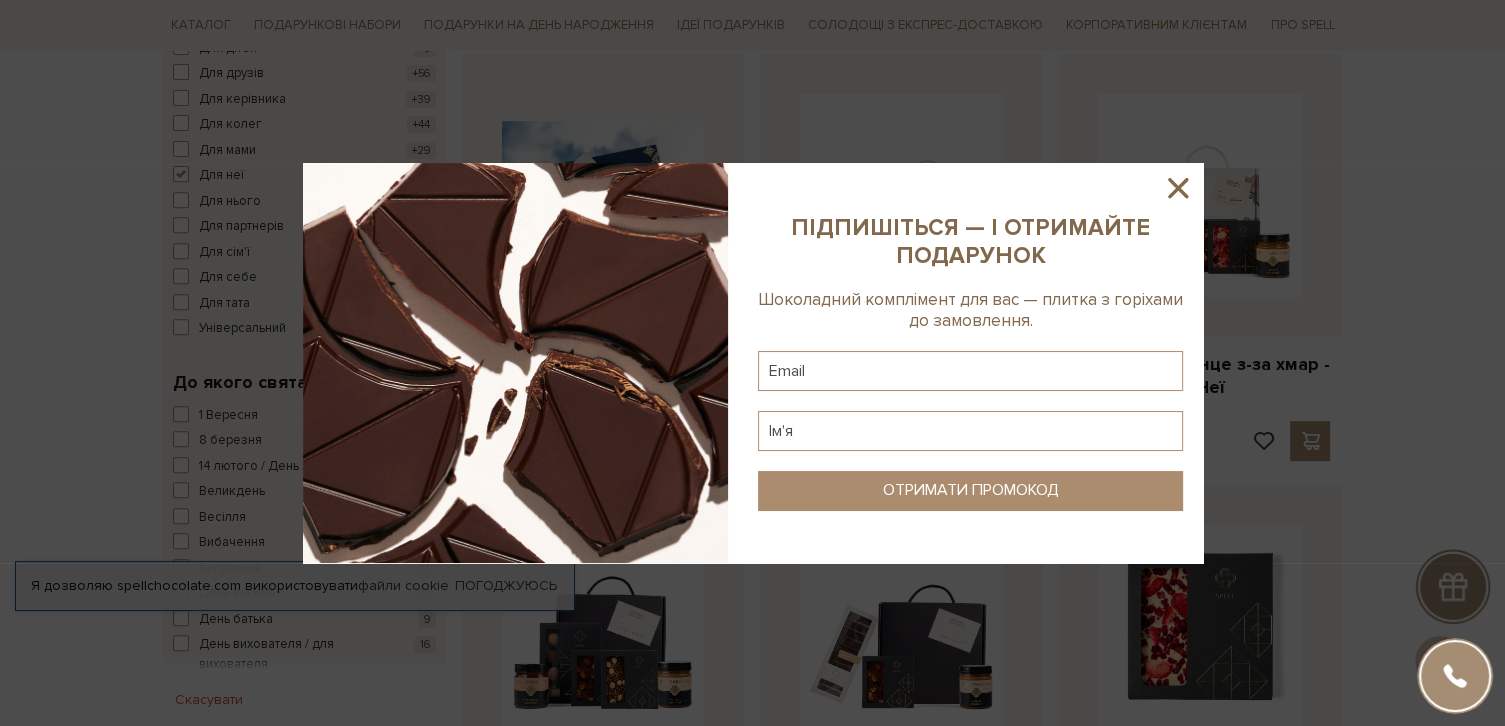 click at bounding box center [752, 363] 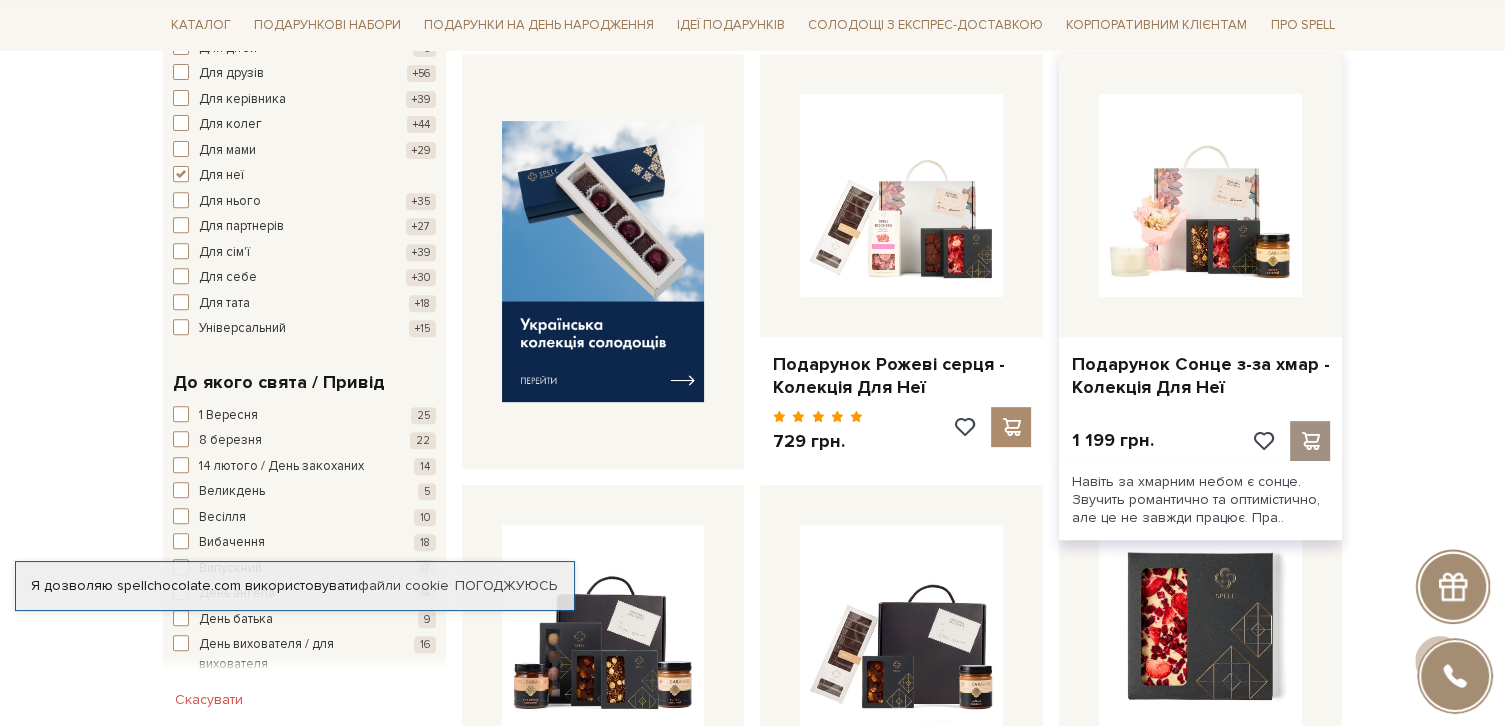 click at bounding box center [1310, 441] 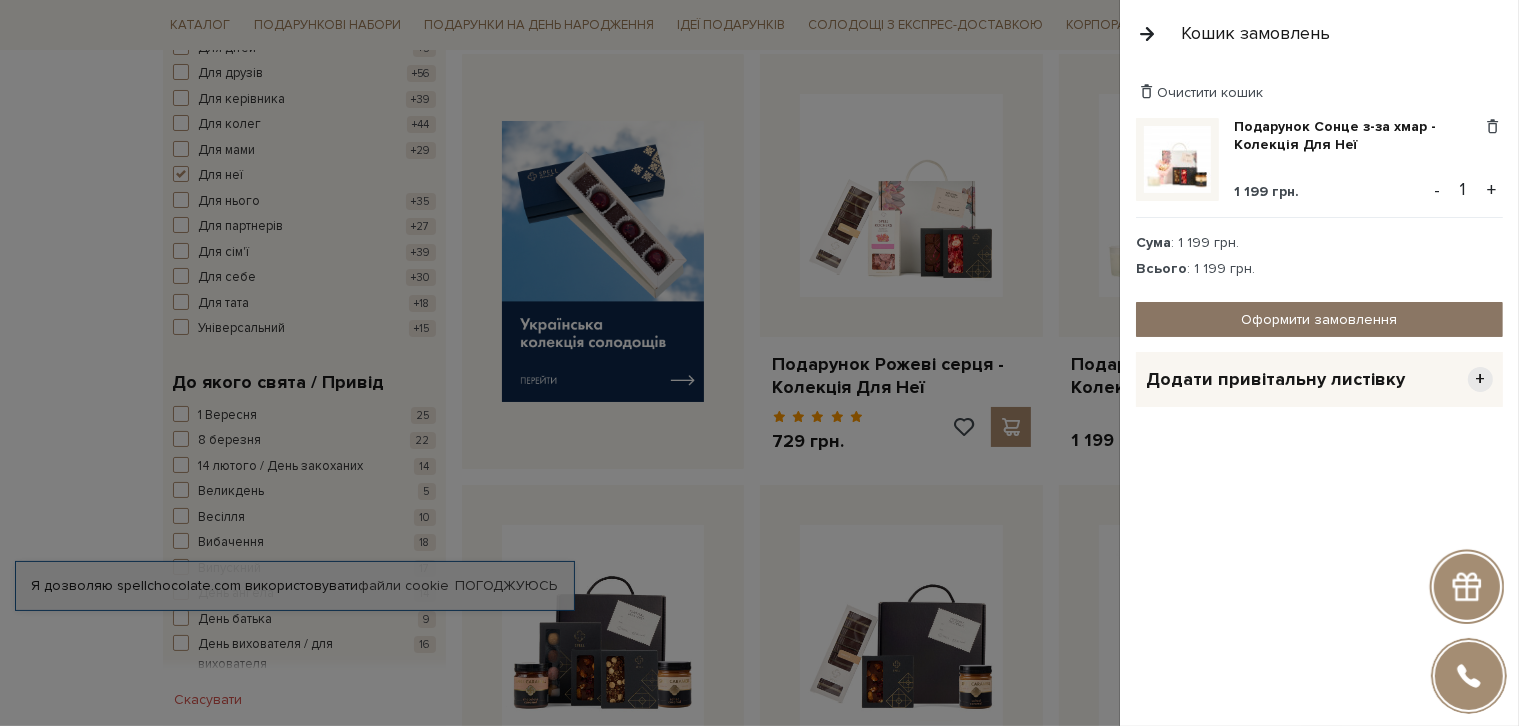 click on "Оформити замовлення" at bounding box center [1319, 319] 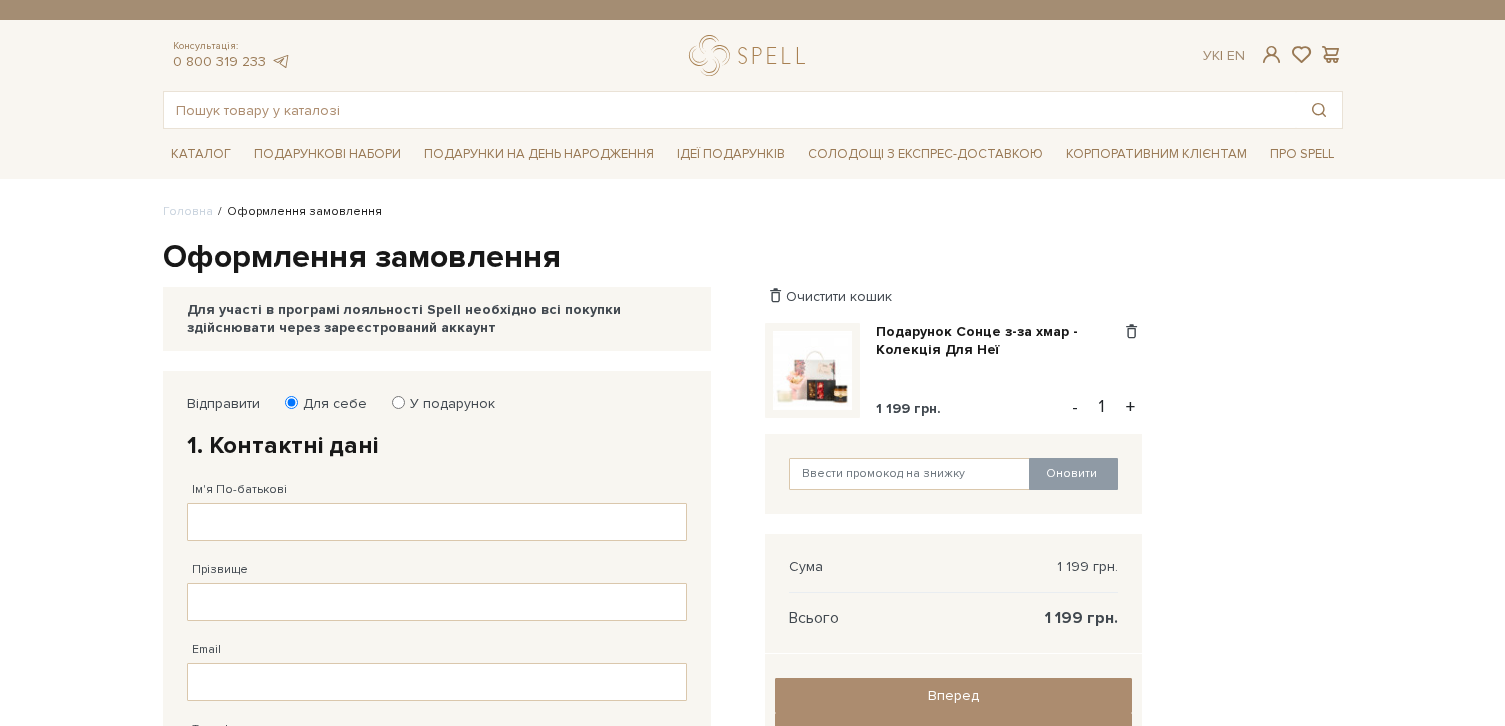 scroll, scrollTop: 0, scrollLeft: 0, axis: both 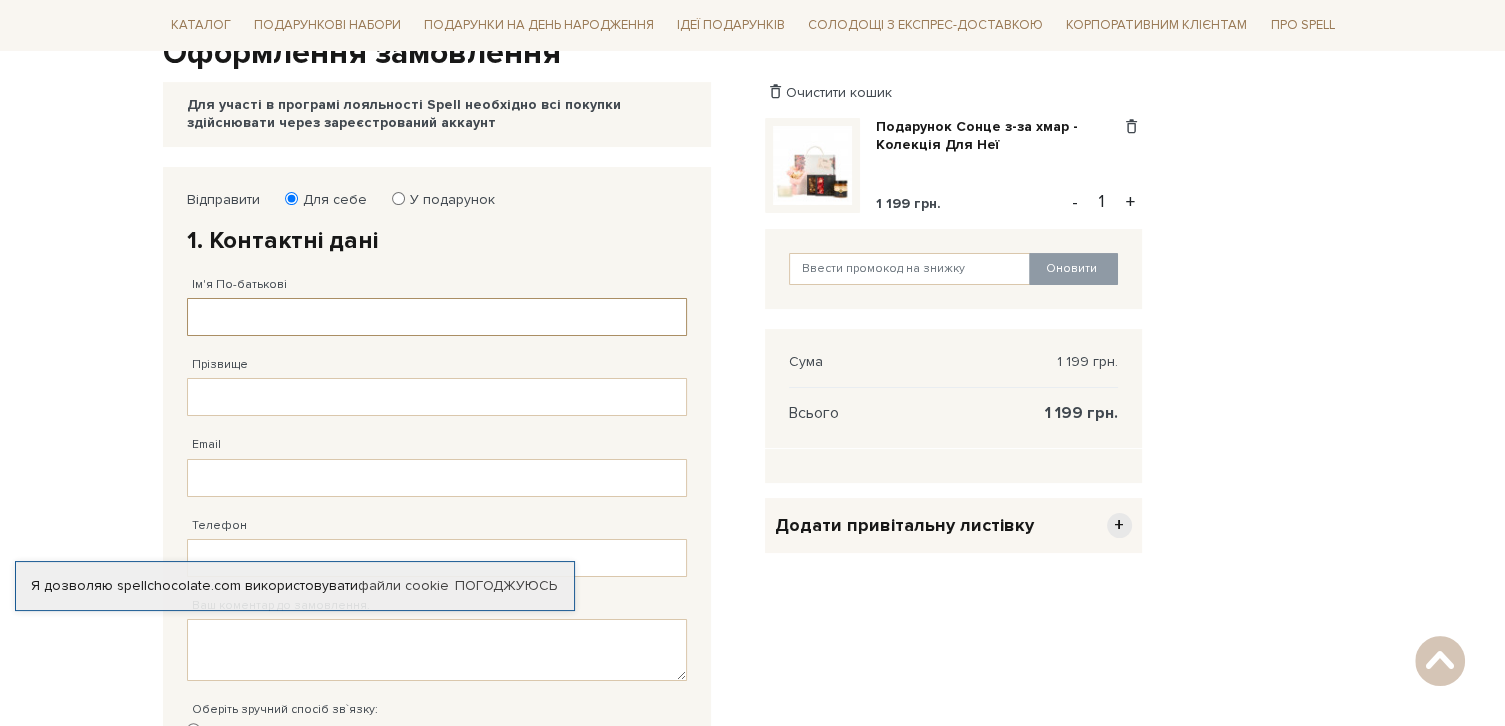 click on "Ім'я По-батькові" at bounding box center (437, 317) 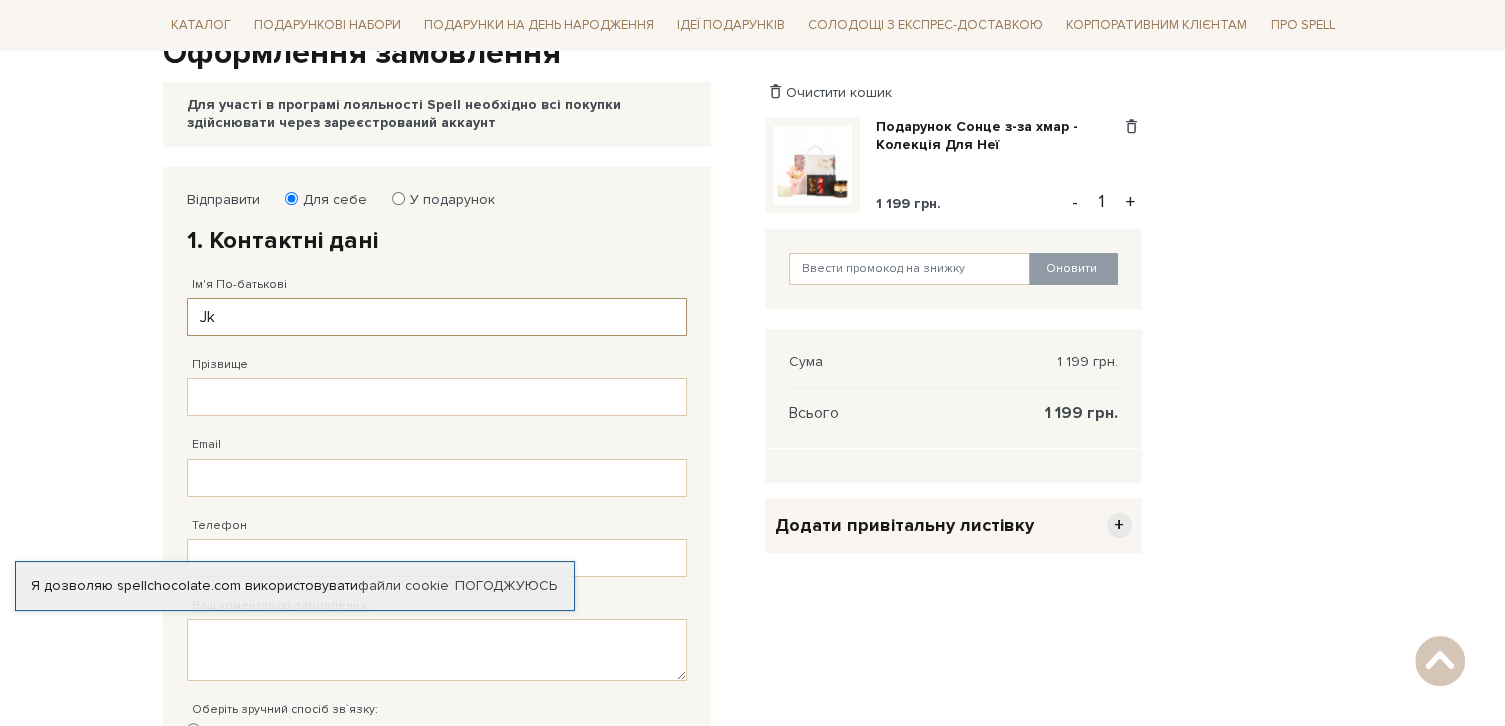 type on "[LETTER]" 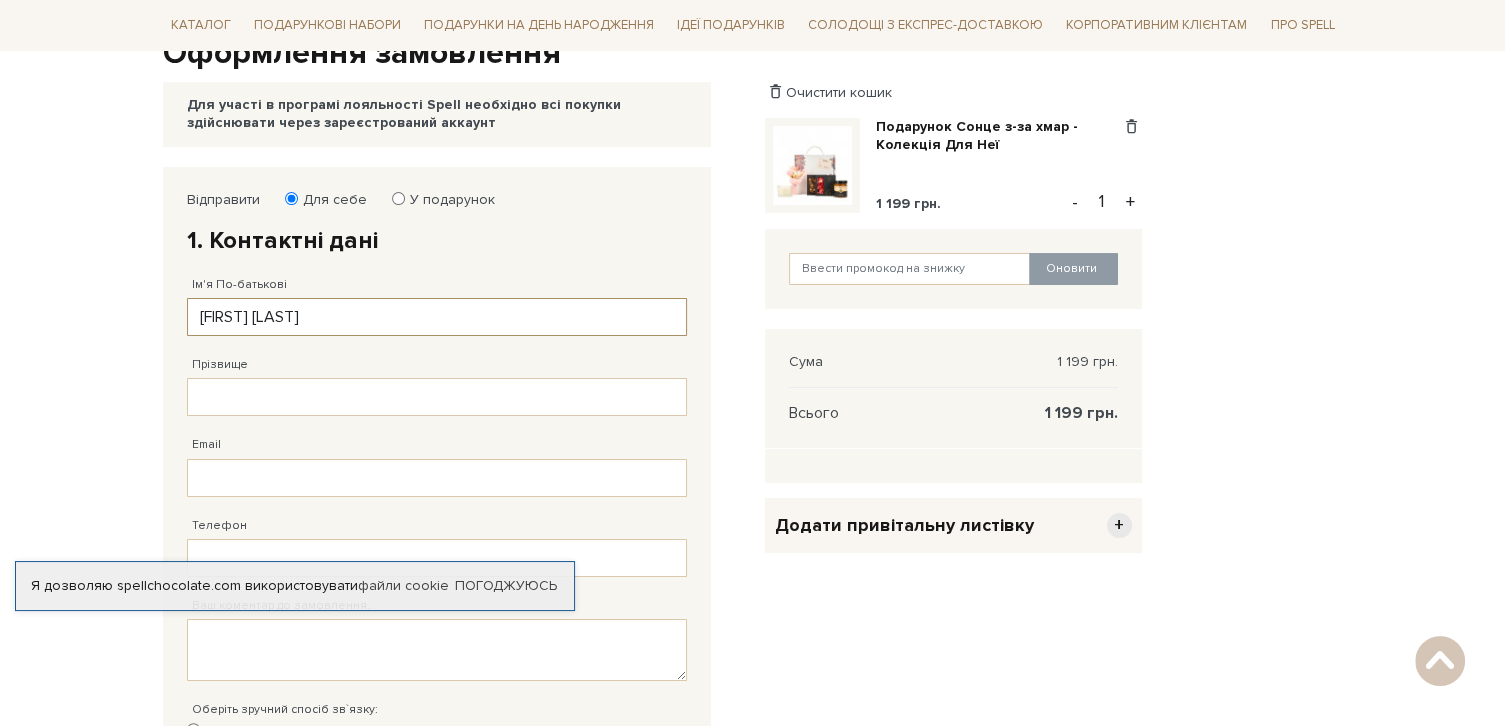 type on "[FIRST] [LAST]" 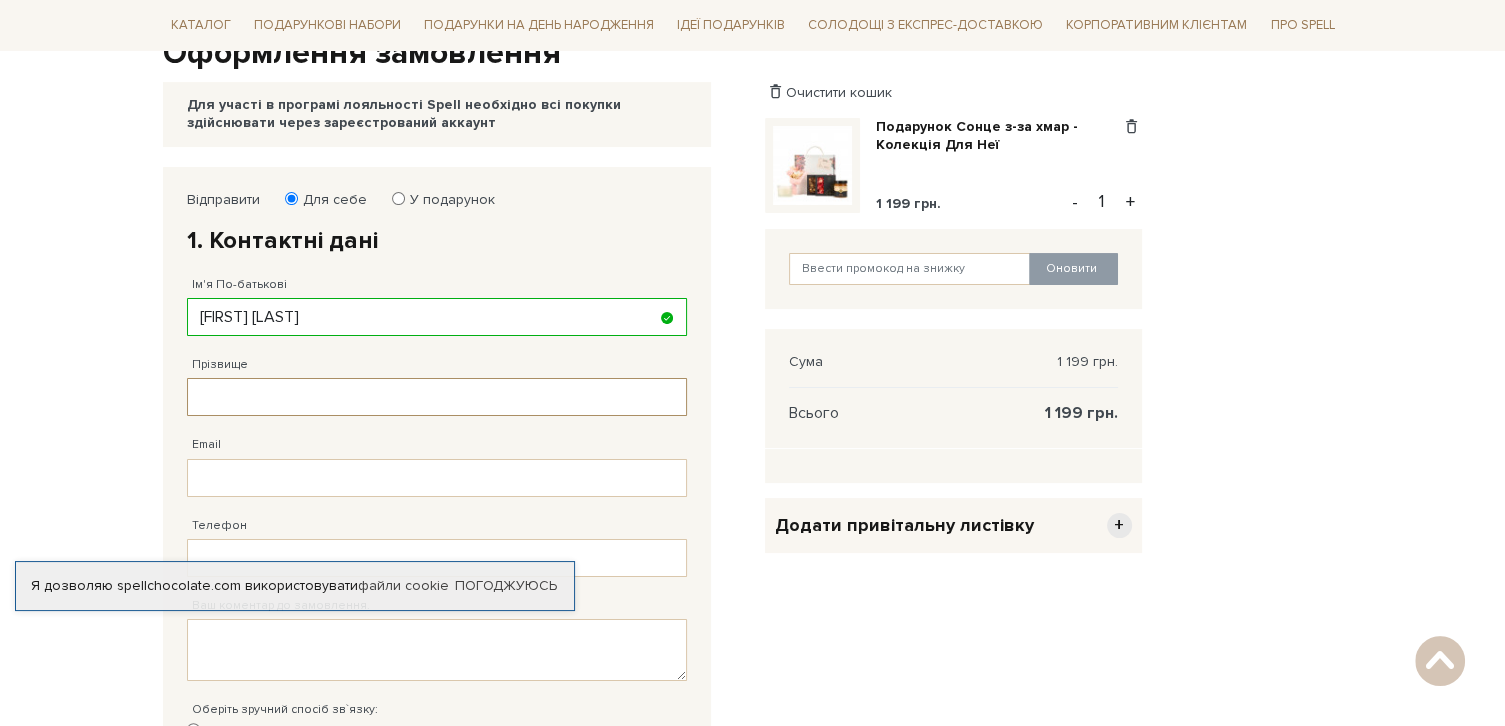 click on "Прізвище" at bounding box center (437, 397) 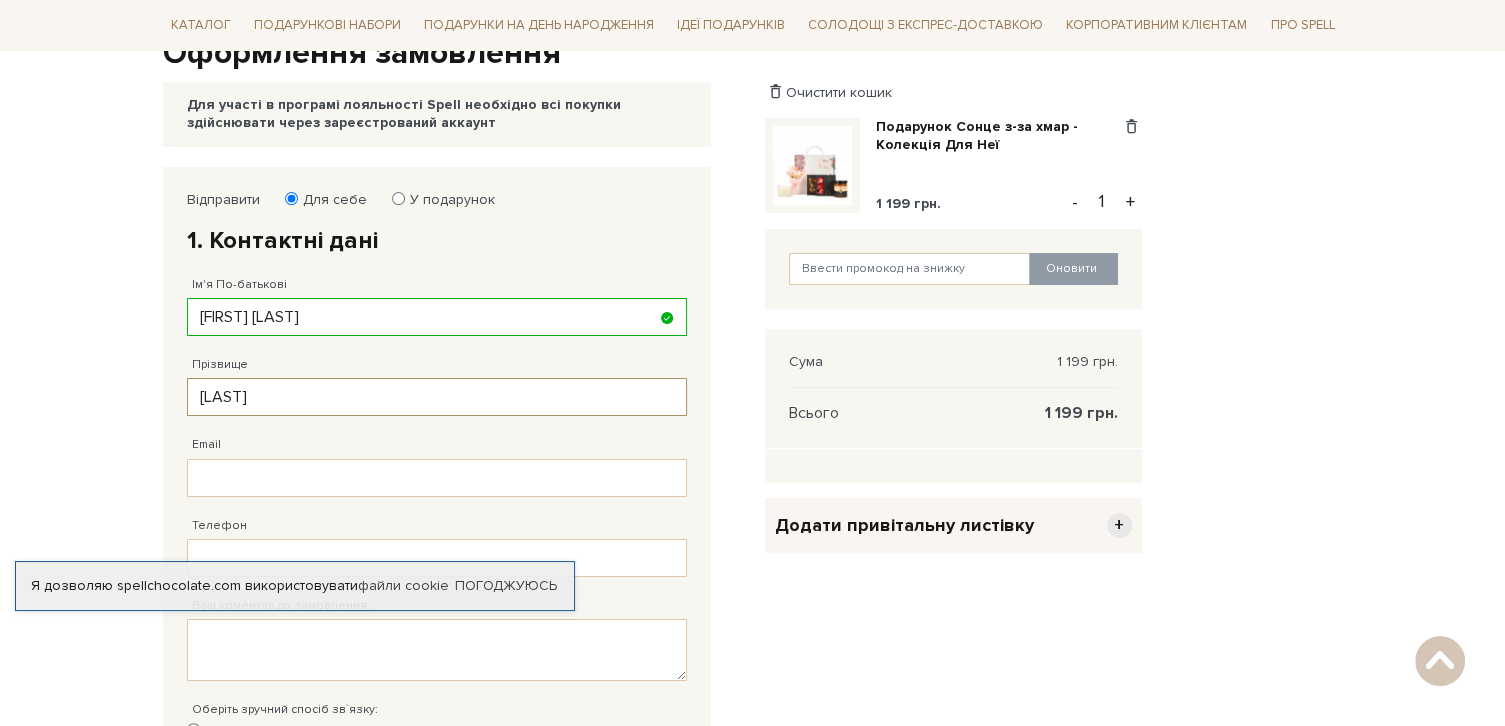type on "[LAST]" 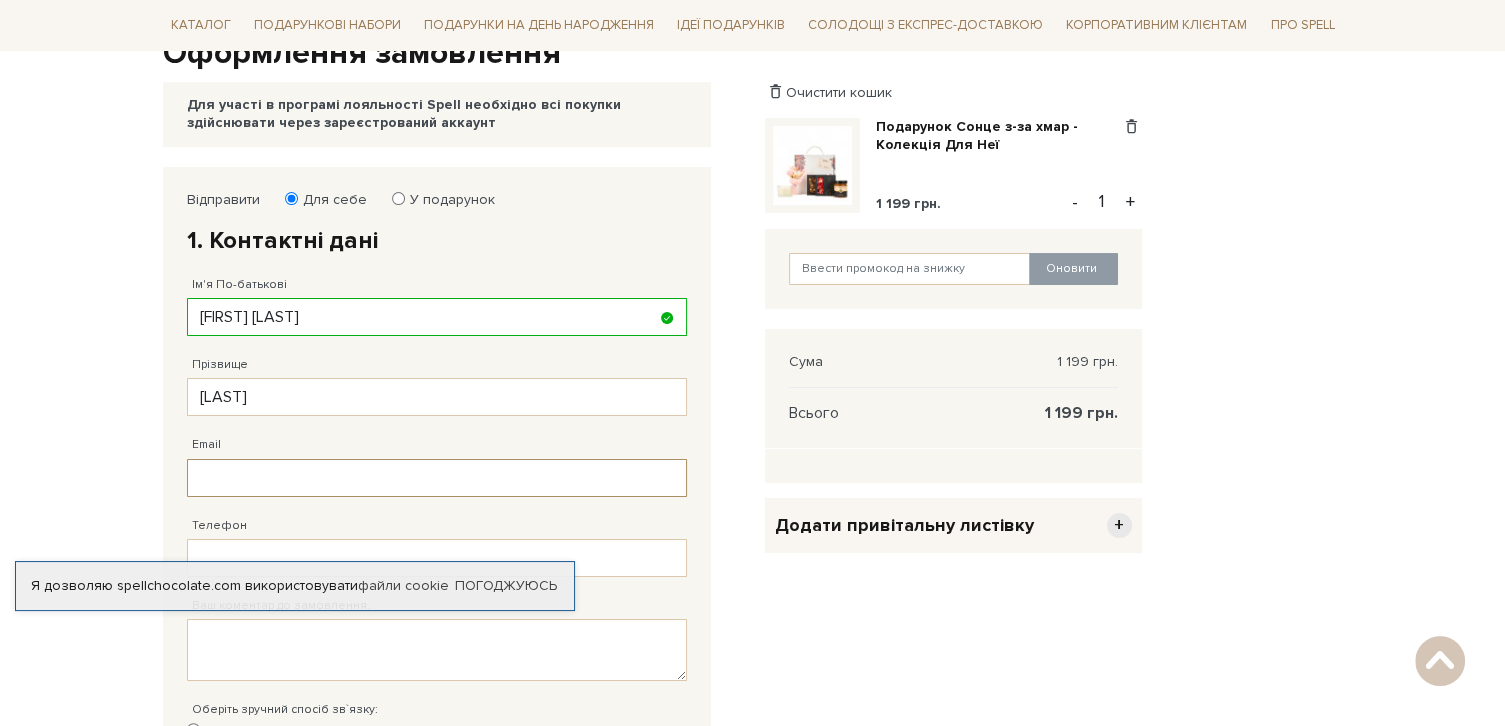 click on "Email" at bounding box center (437, 478) 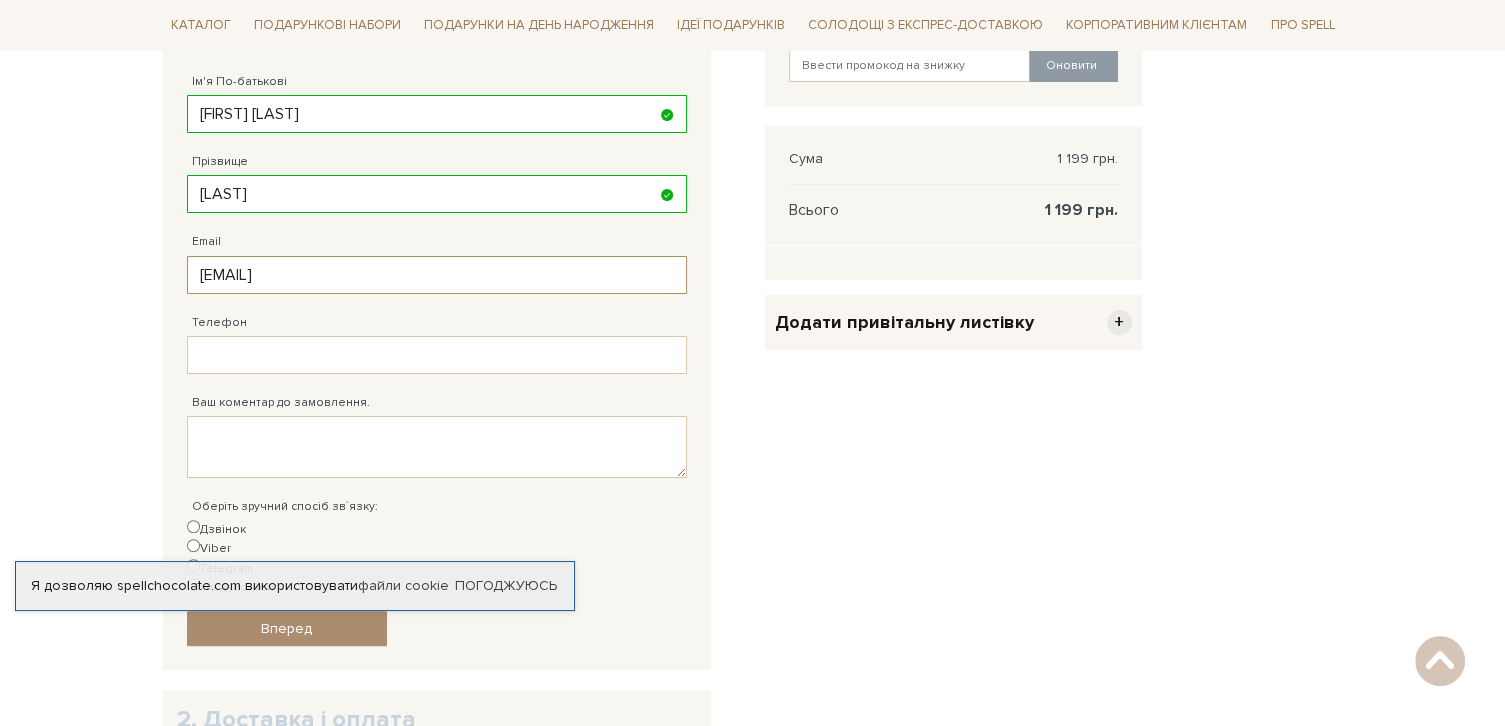 scroll, scrollTop: 424, scrollLeft: 0, axis: vertical 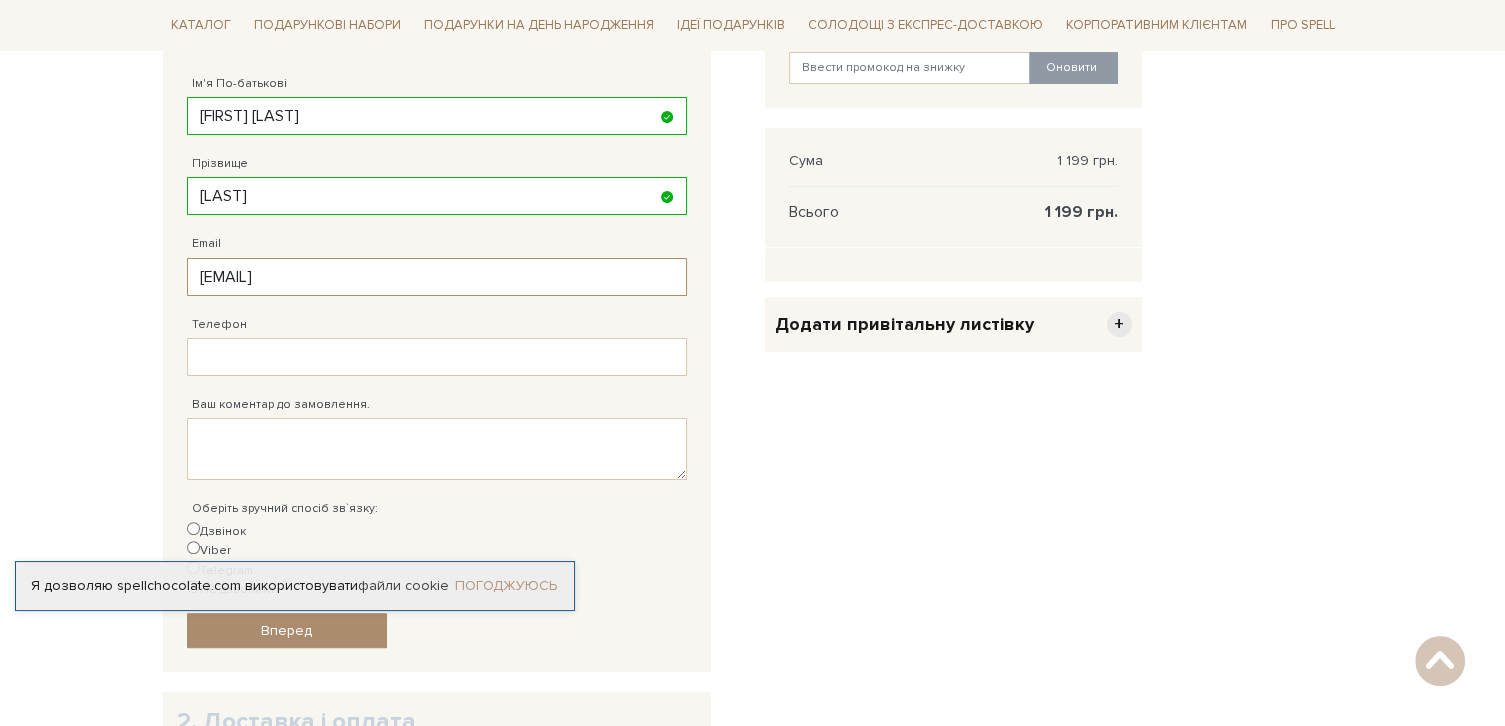 type on "[EMAIL]" 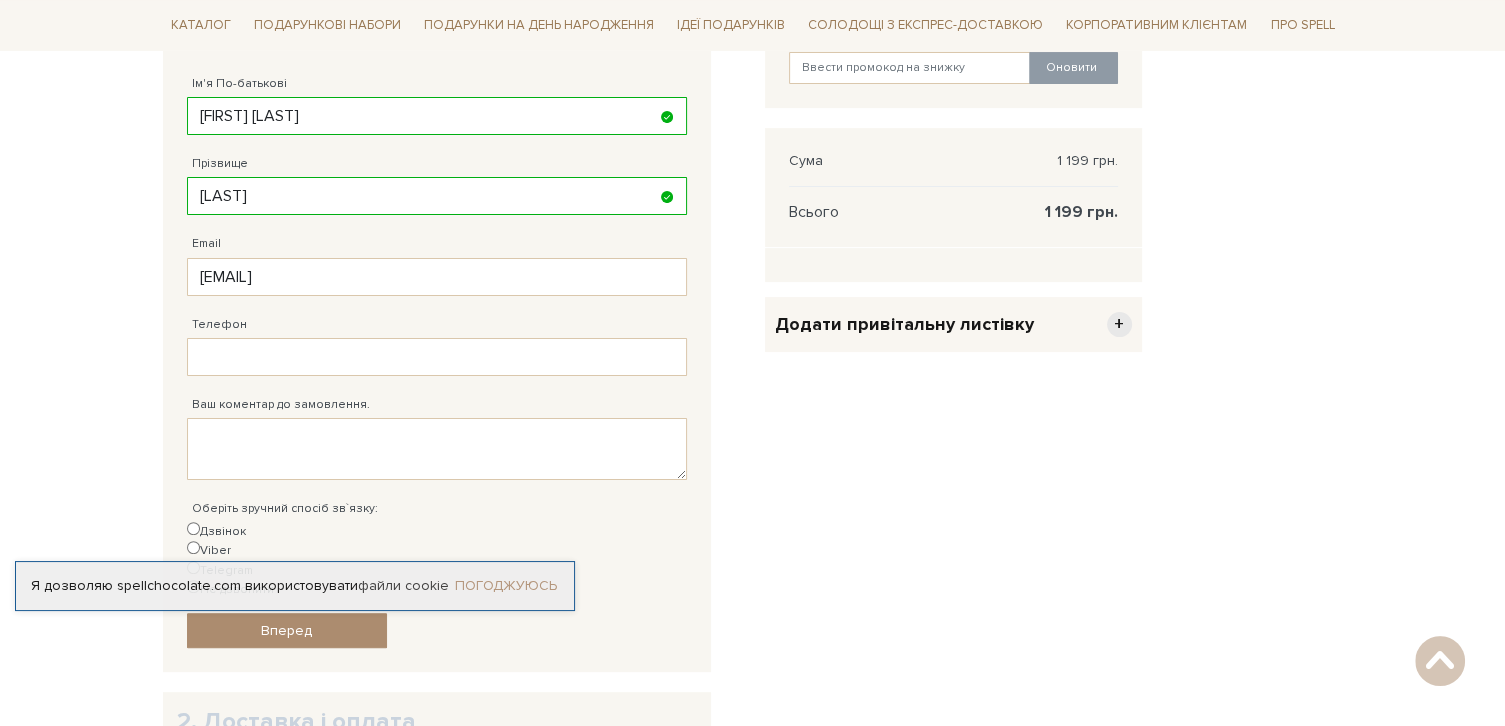 click on "Погоджуюсь" at bounding box center (506, 586) 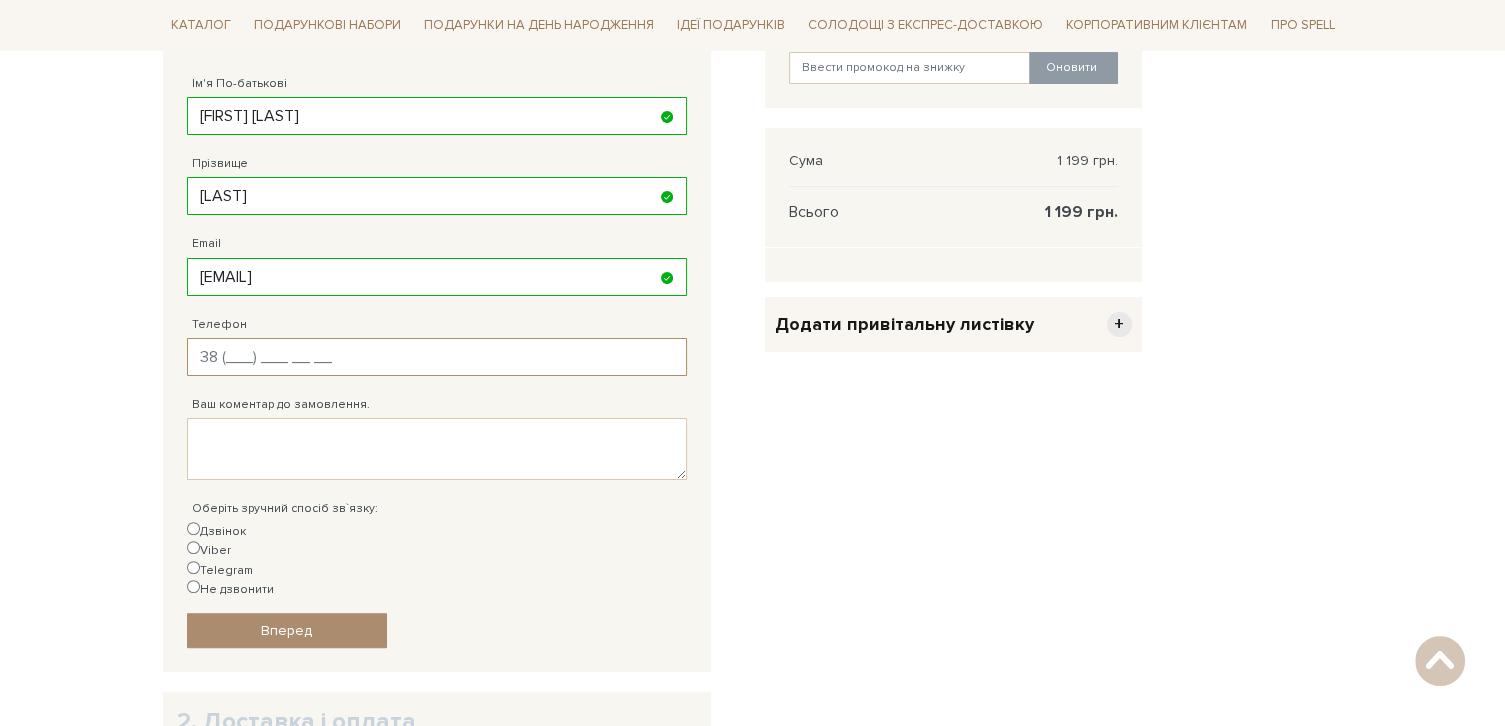 click on "Телефон" at bounding box center [437, 357] 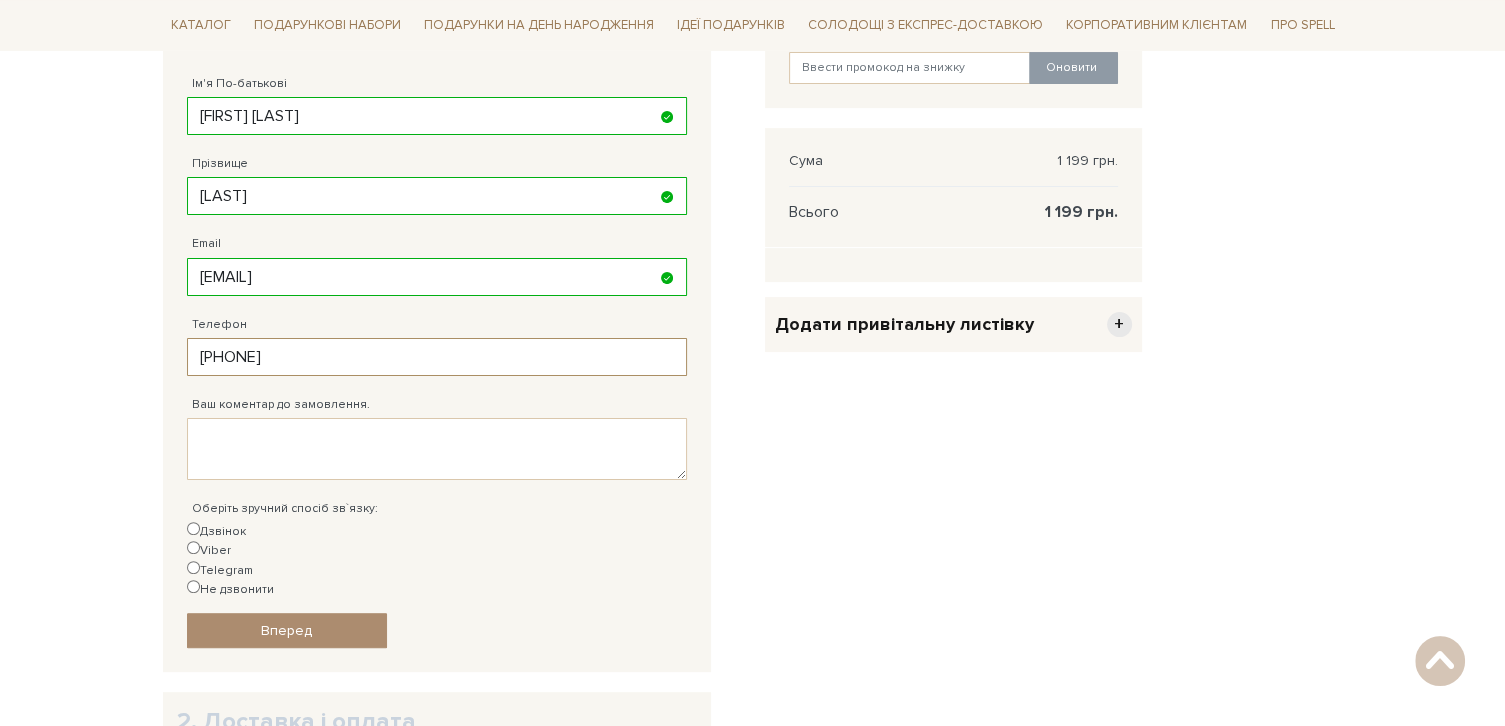 type on "[PHONE]" 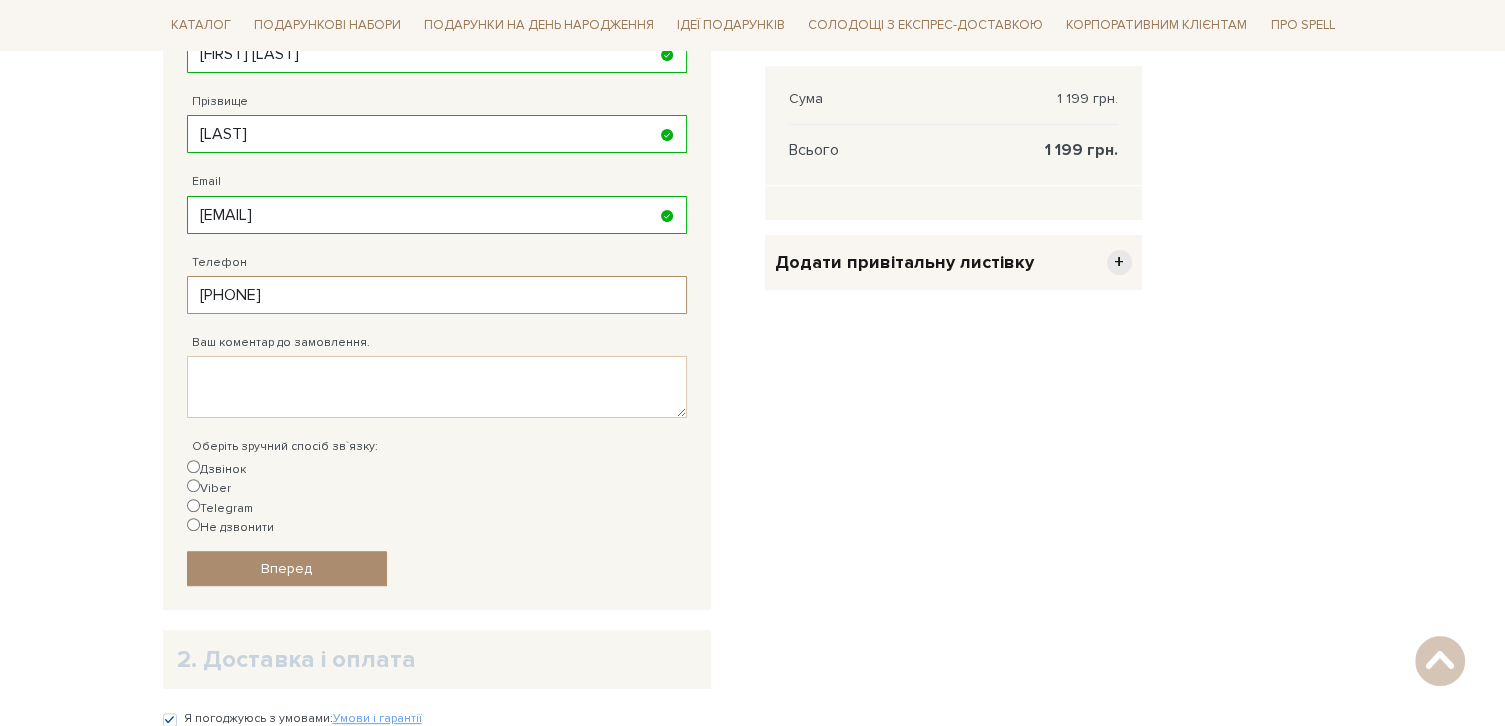 scroll, scrollTop: 491, scrollLeft: 0, axis: vertical 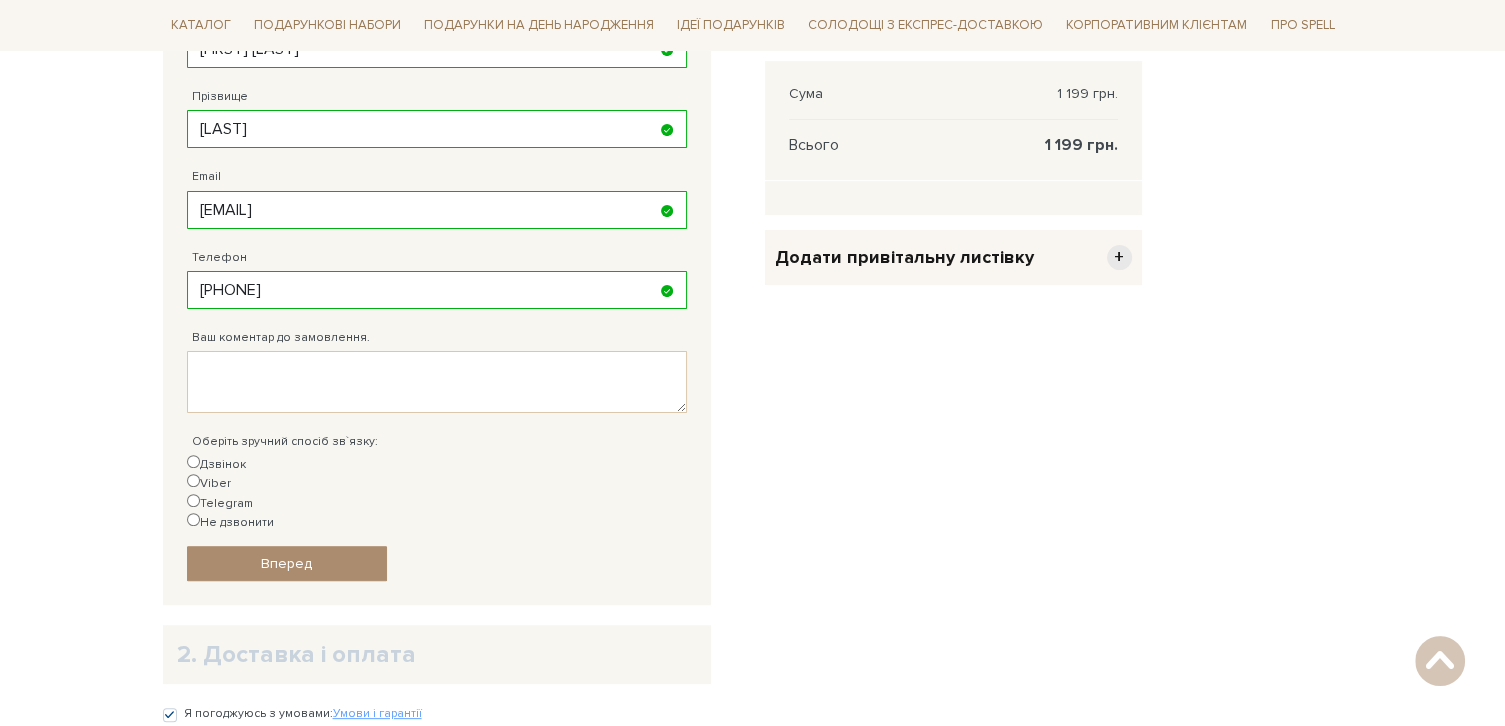 click on "Не дзвонити" at bounding box center [193, 519] 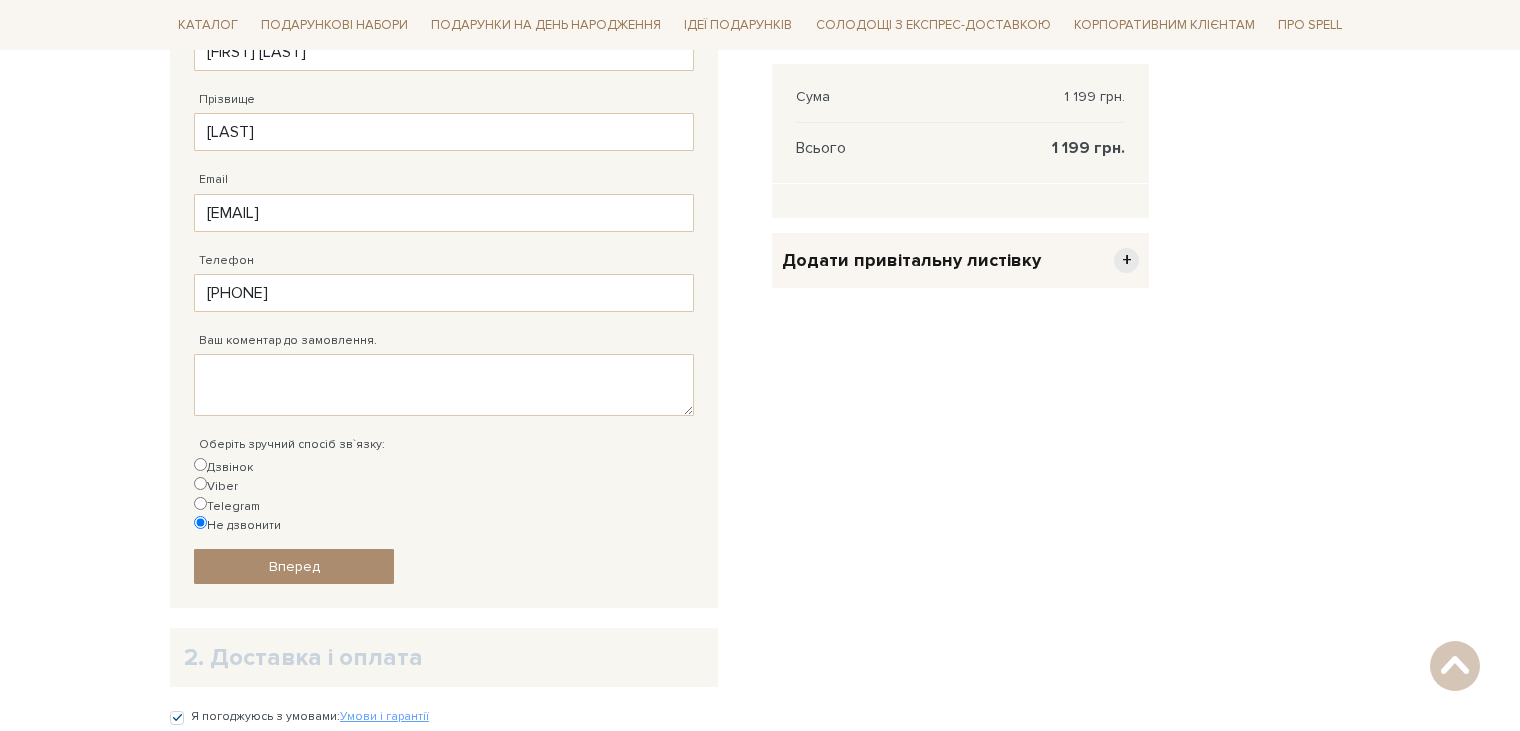 scroll, scrollTop: 487, scrollLeft: 0, axis: vertical 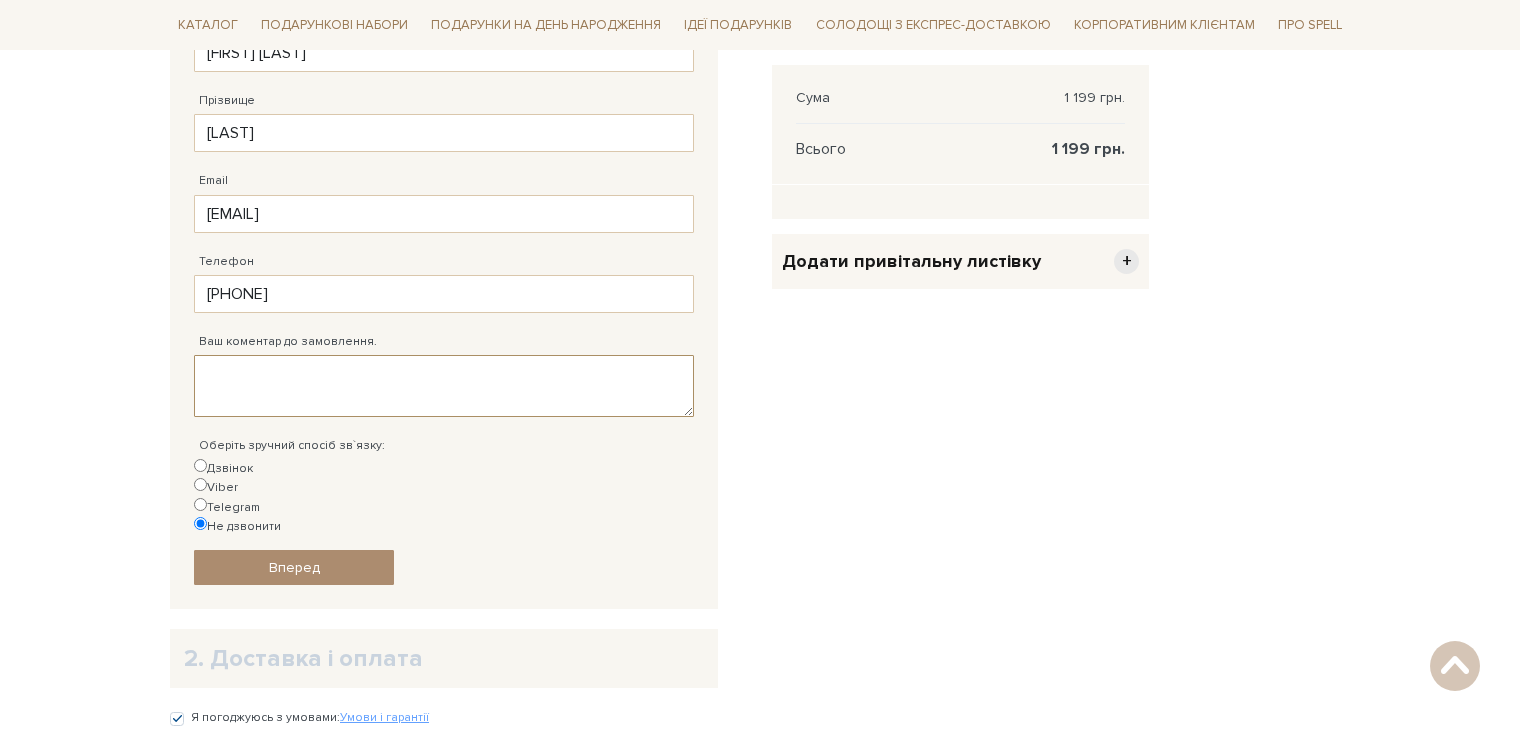 click on "Ваш коментар до замовлення." at bounding box center (444, 386) 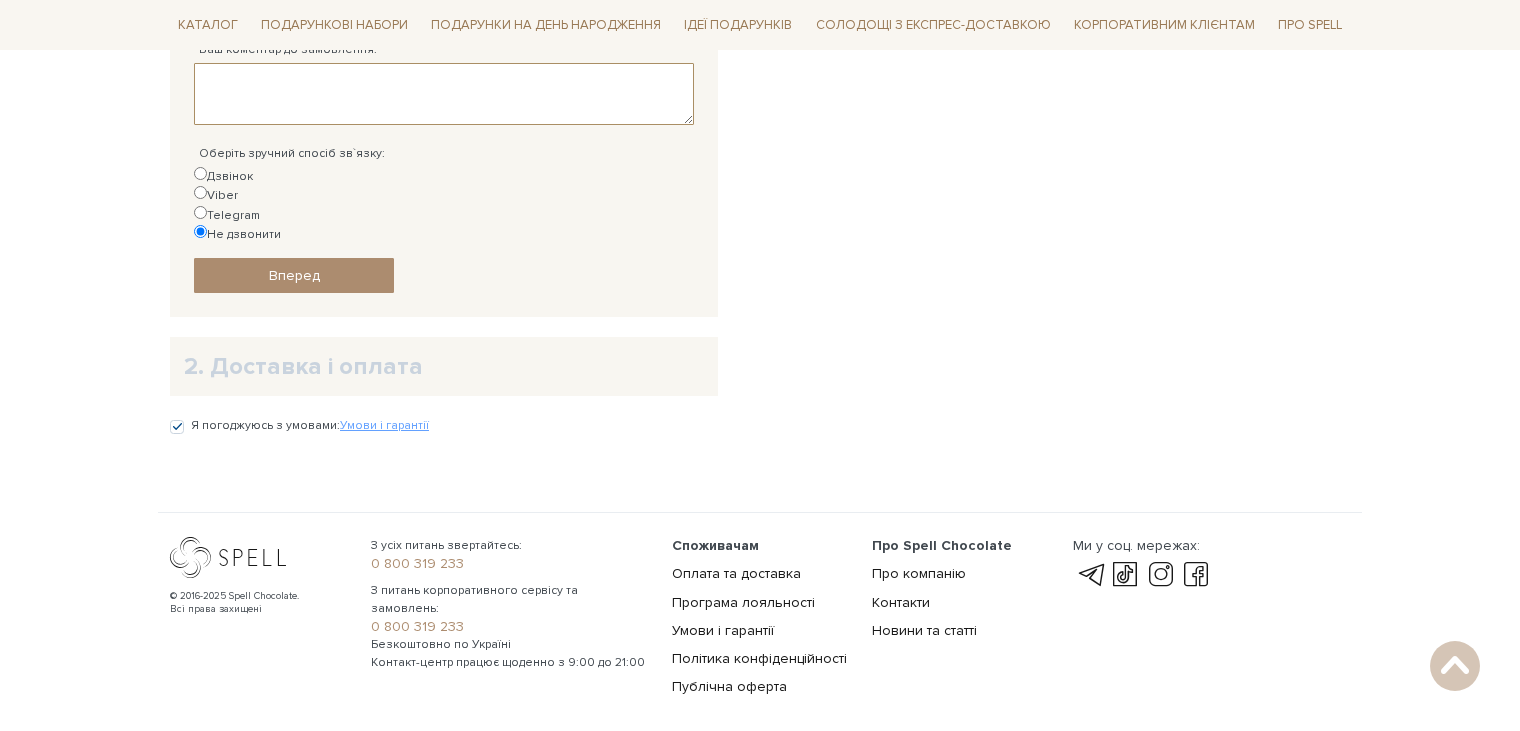 scroll, scrollTop: 780, scrollLeft: 0, axis: vertical 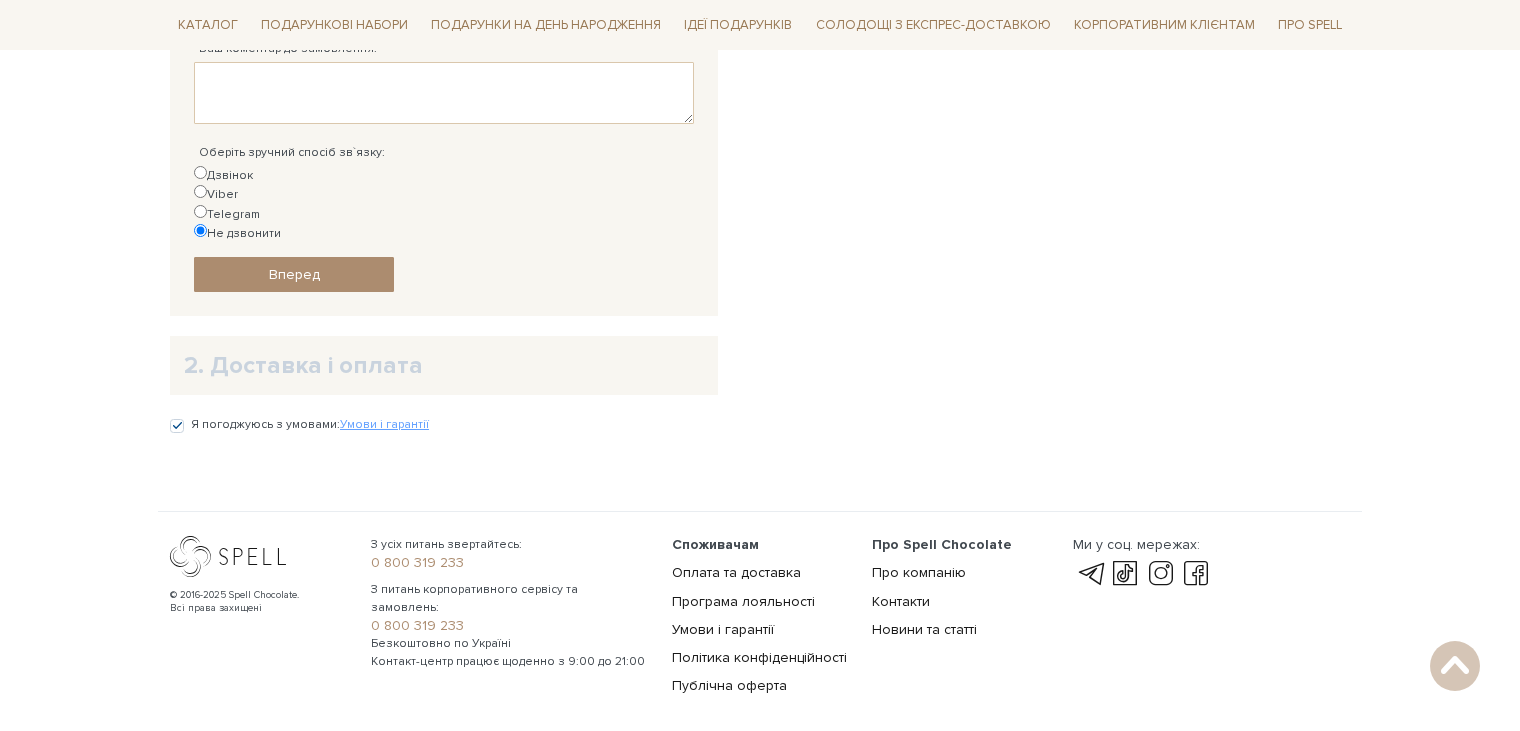 click on "2. Доставка і оплата" at bounding box center [444, 365] 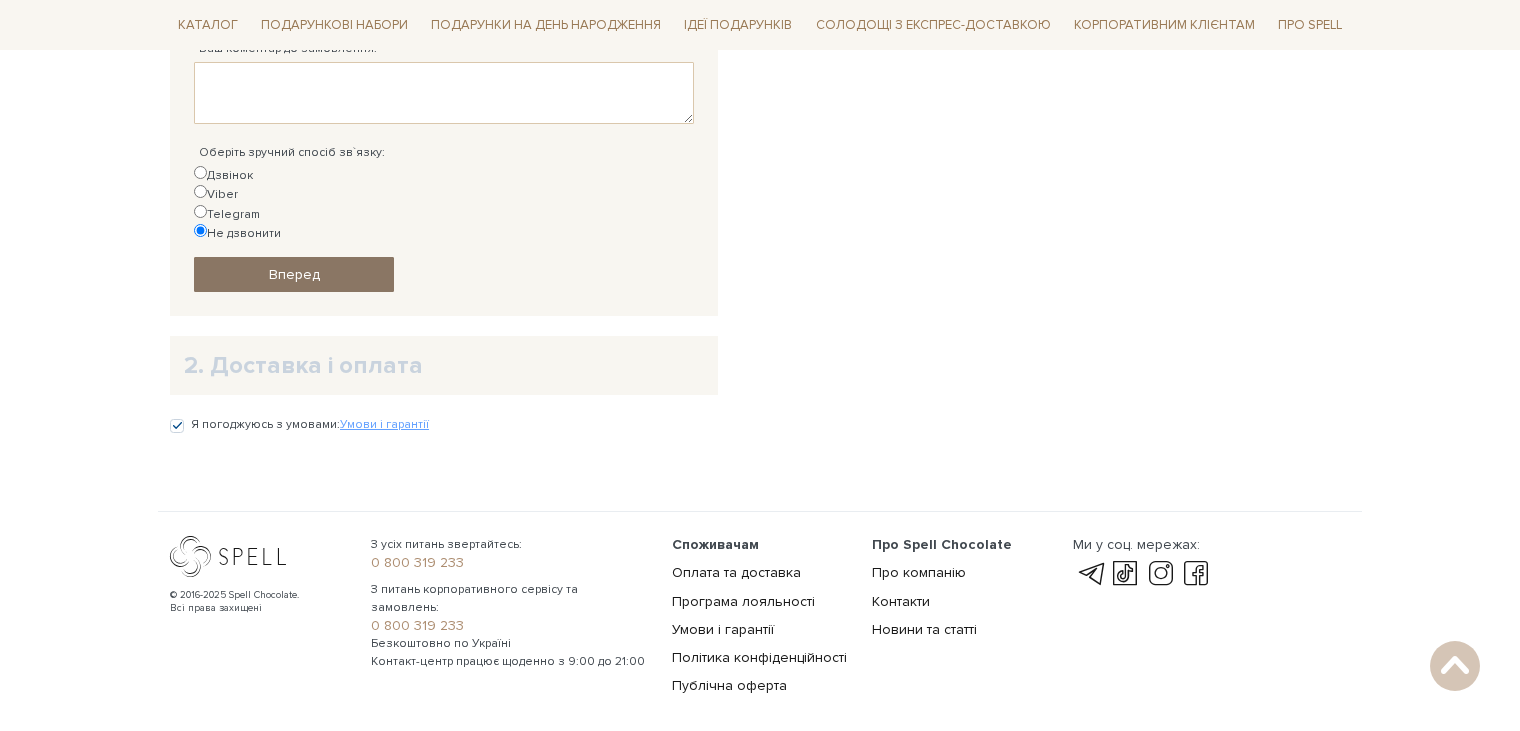 click on "Вперед" at bounding box center (294, 274) 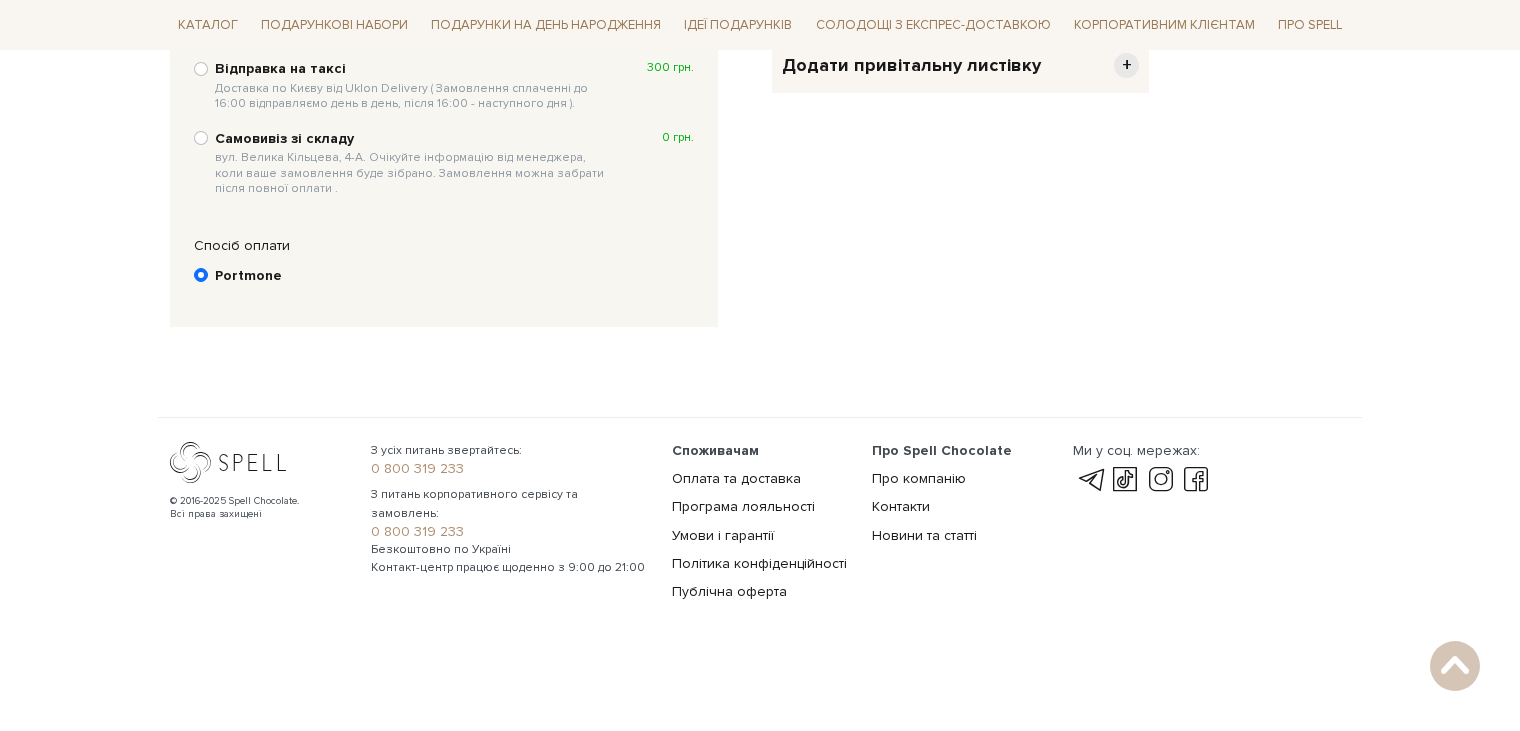 scroll, scrollTop: 389, scrollLeft: 0, axis: vertical 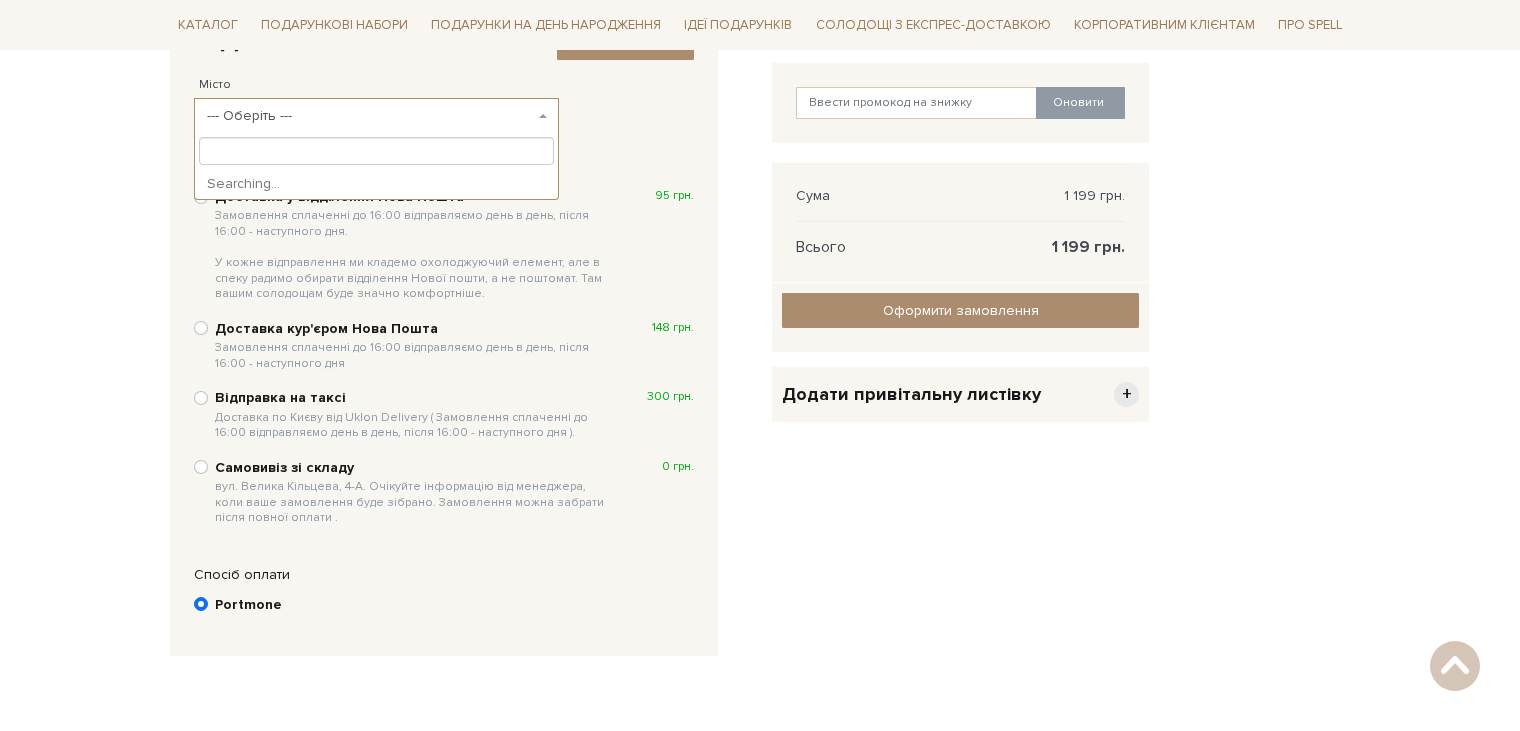 click on "--- Оберіть ---" at bounding box center (376, 116) 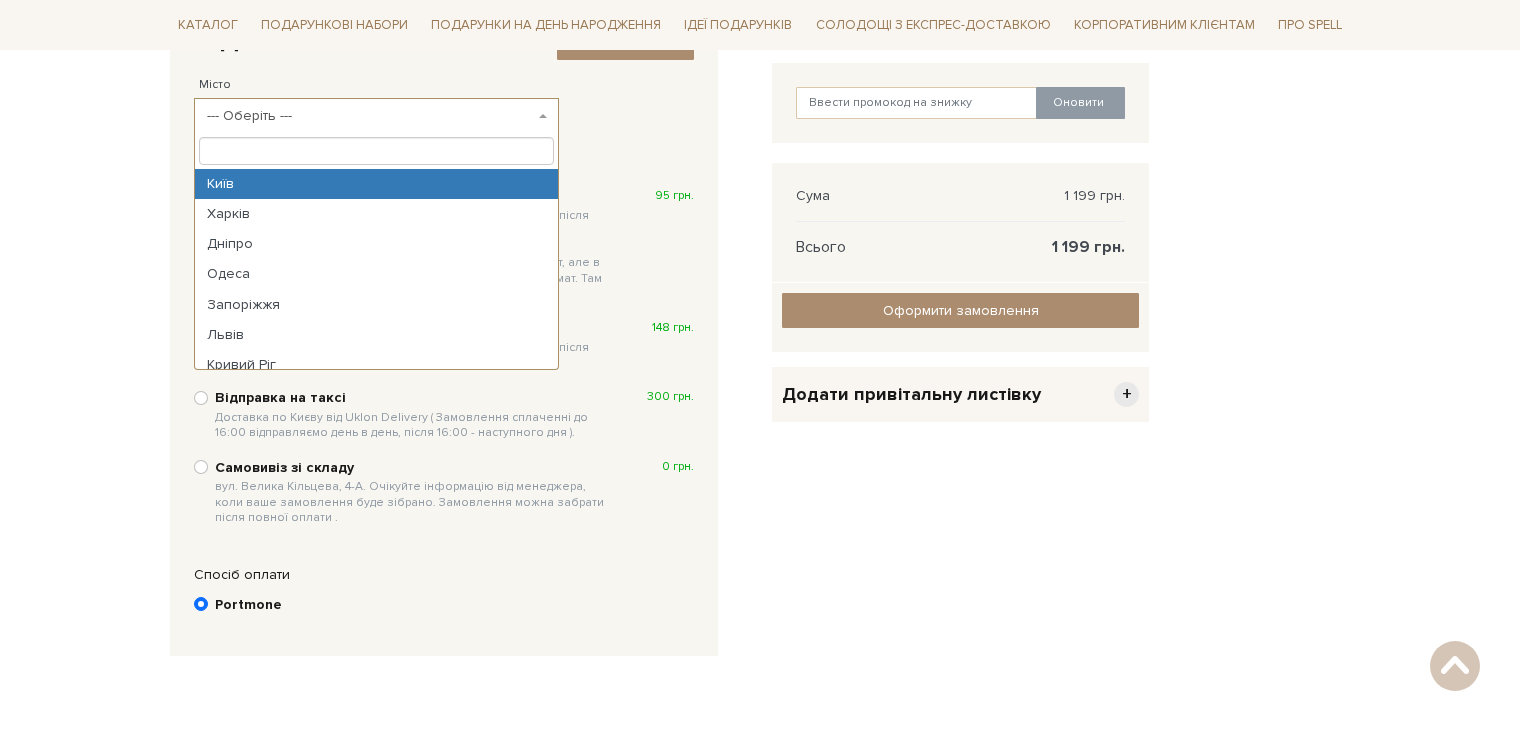 select on "Київ" 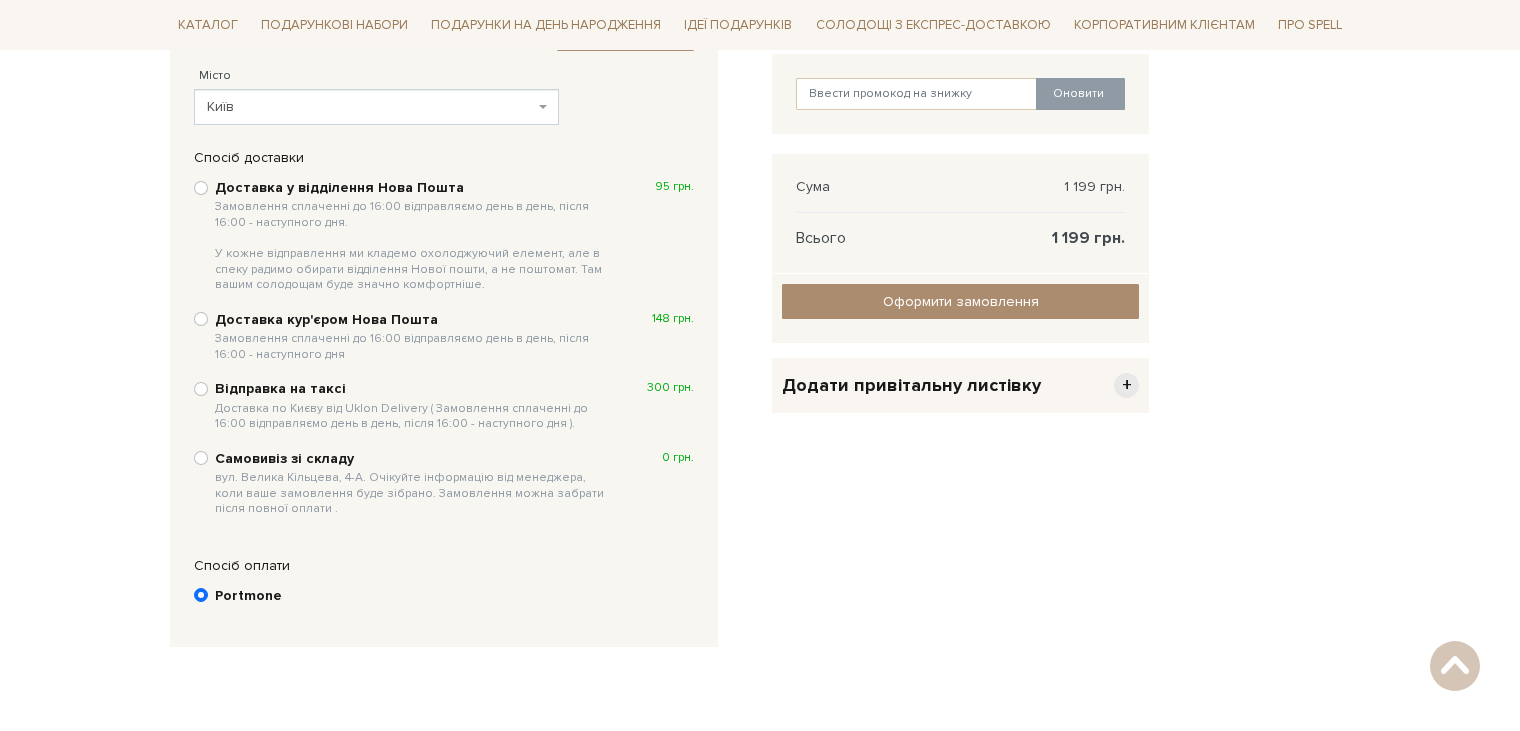 scroll, scrollTop: 397, scrollLeft: 0, axis: vertical 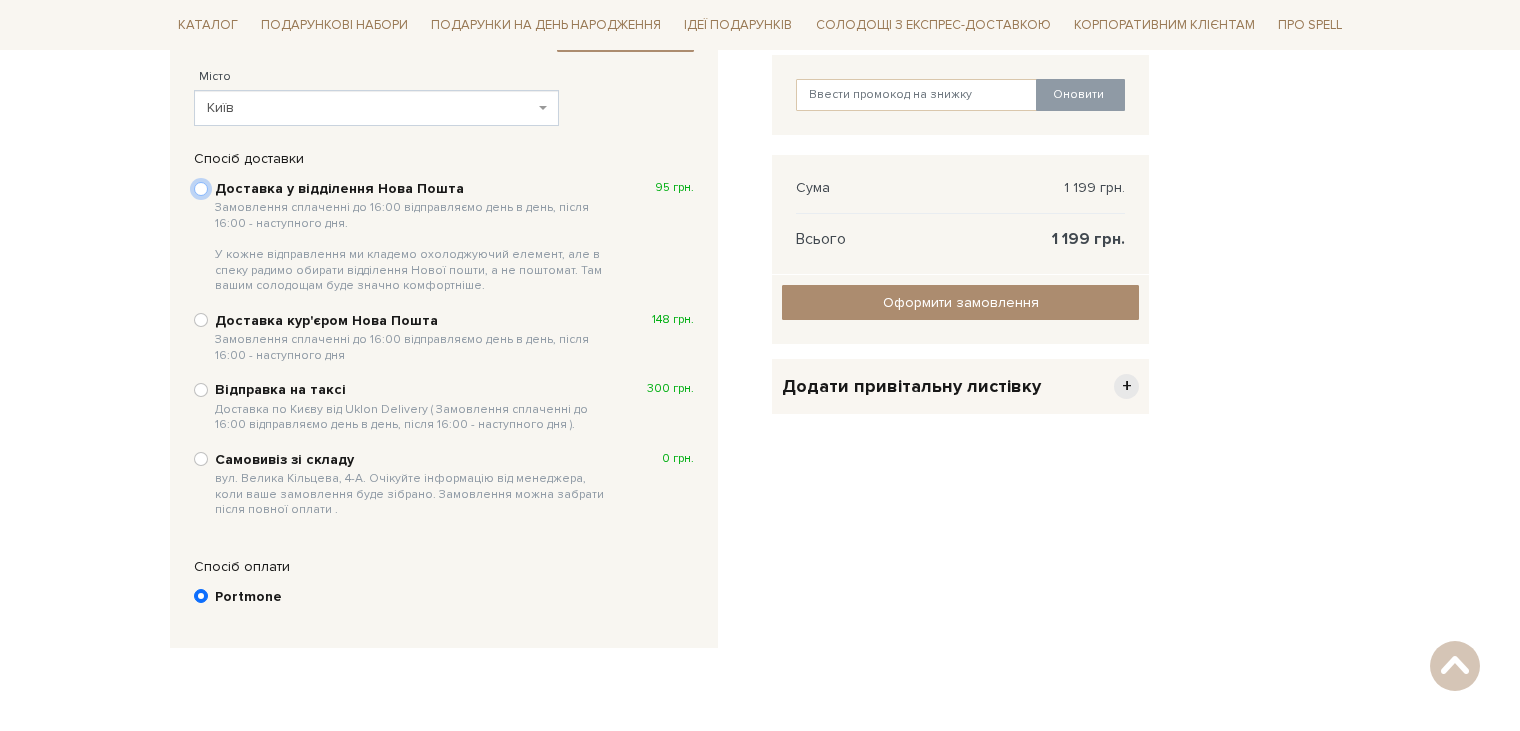 click on "Доставка у відділення Нова Пошта                                                                             Замовлення сплаченні до 16:00 відправляємо день в день, після 16:00 - наступного дня.
У кожне відправлення ми кладемо охолоджуючий елемент, але в спеку радимо обирати відділення Нової пошти, а не поштомат. Там вашим солодощам буде значно комфортніше.
95 грн." at bounding box center (201, 189) 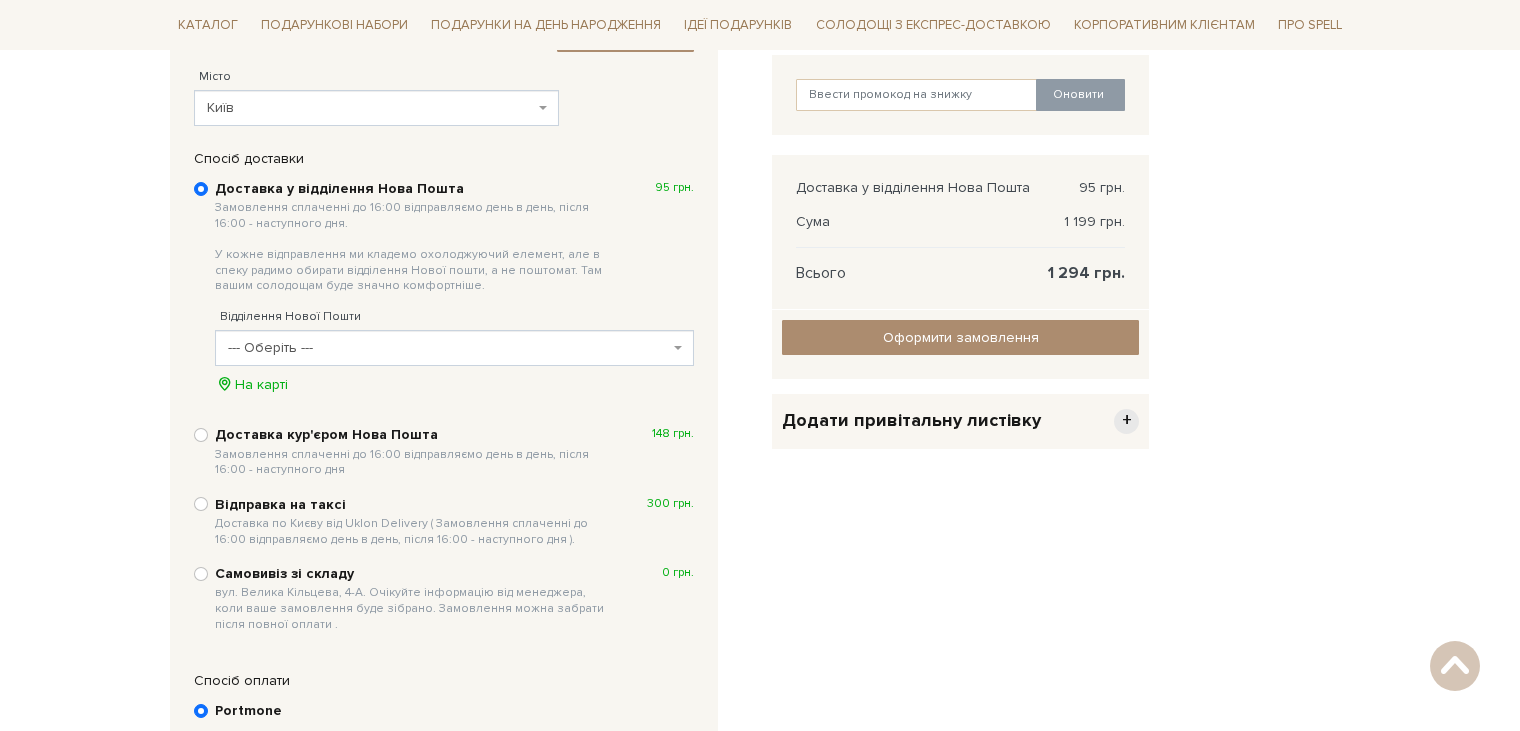 click on "--- Оберіть ---" at bounding box center (448, 348) 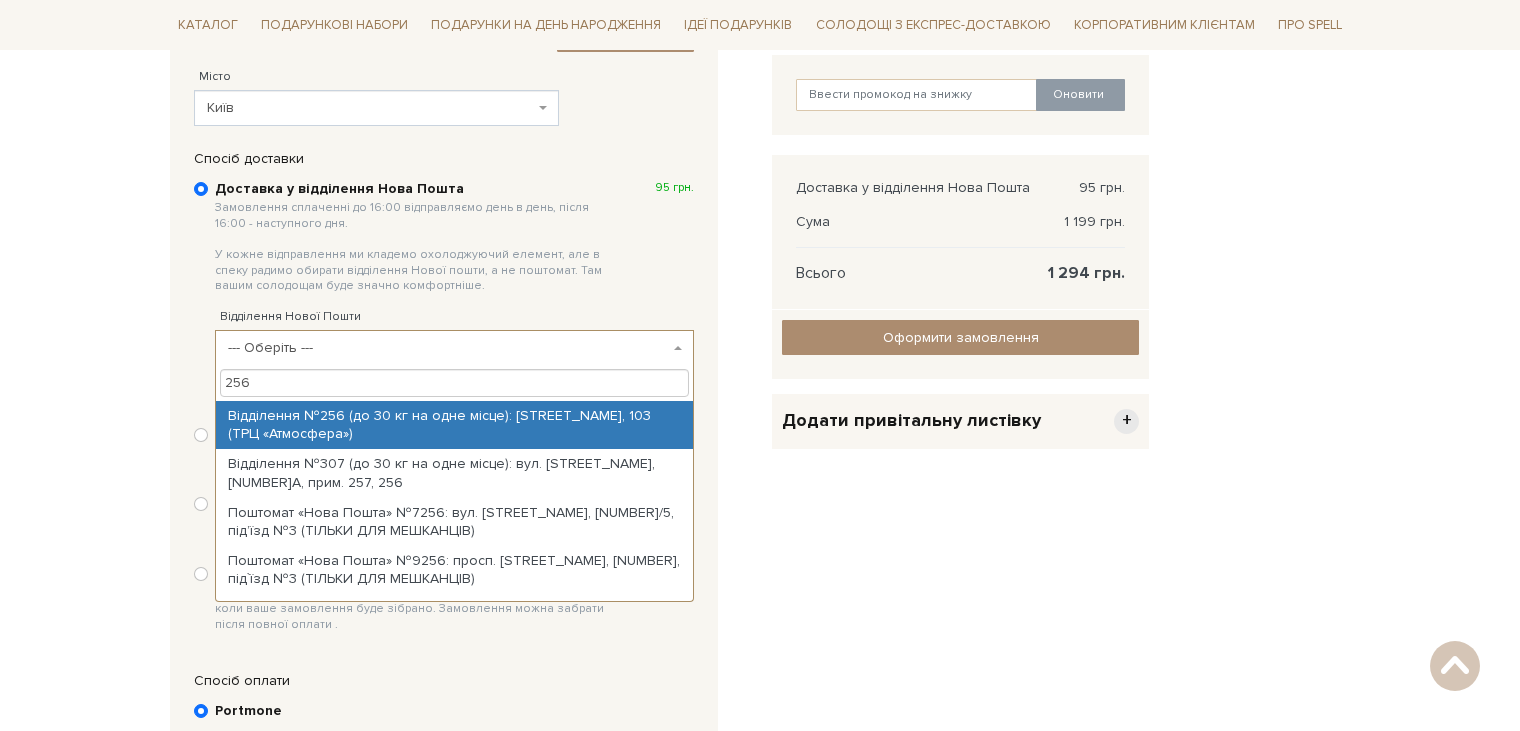 type on "256" 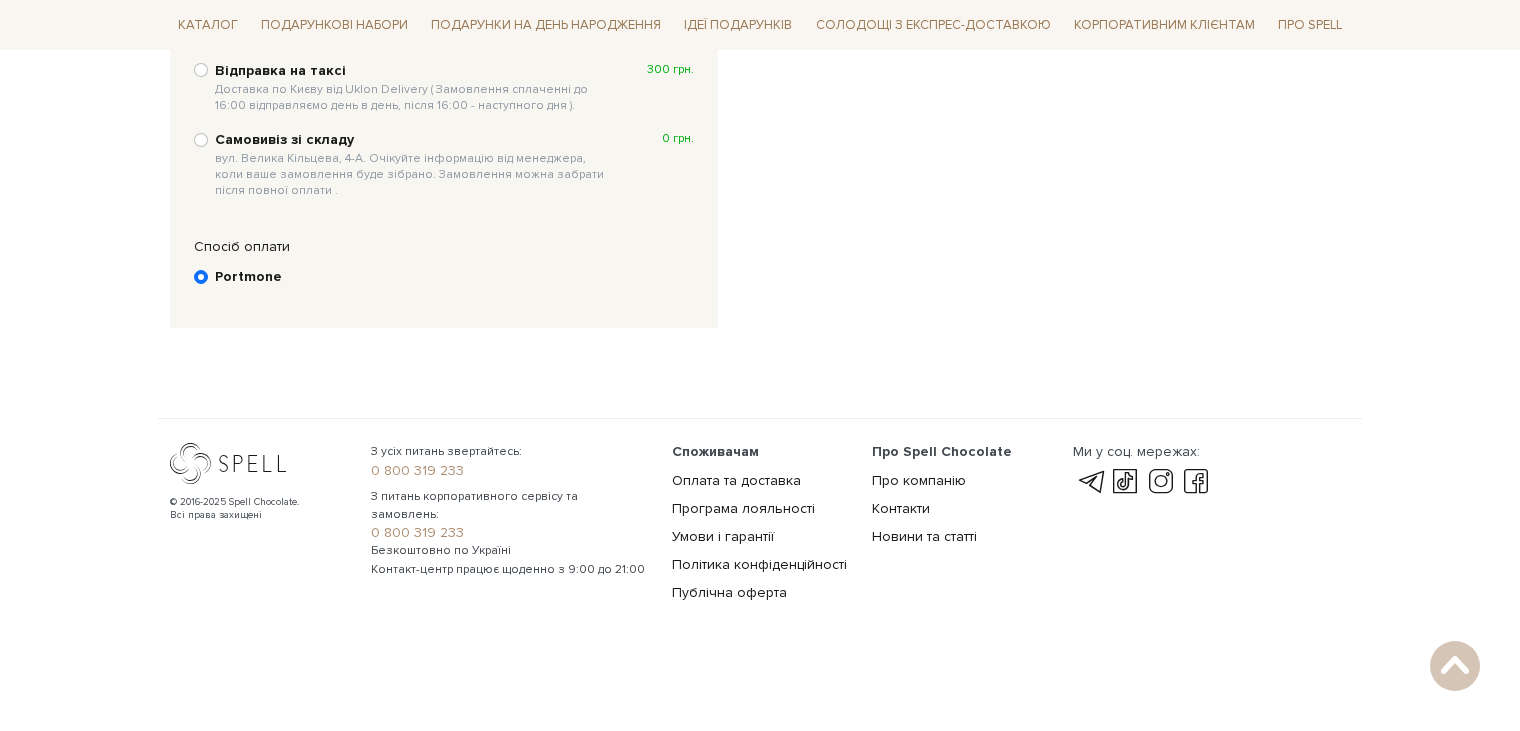 scroll, scrollTop: 830, scrollLeft: 0, axis: vertical 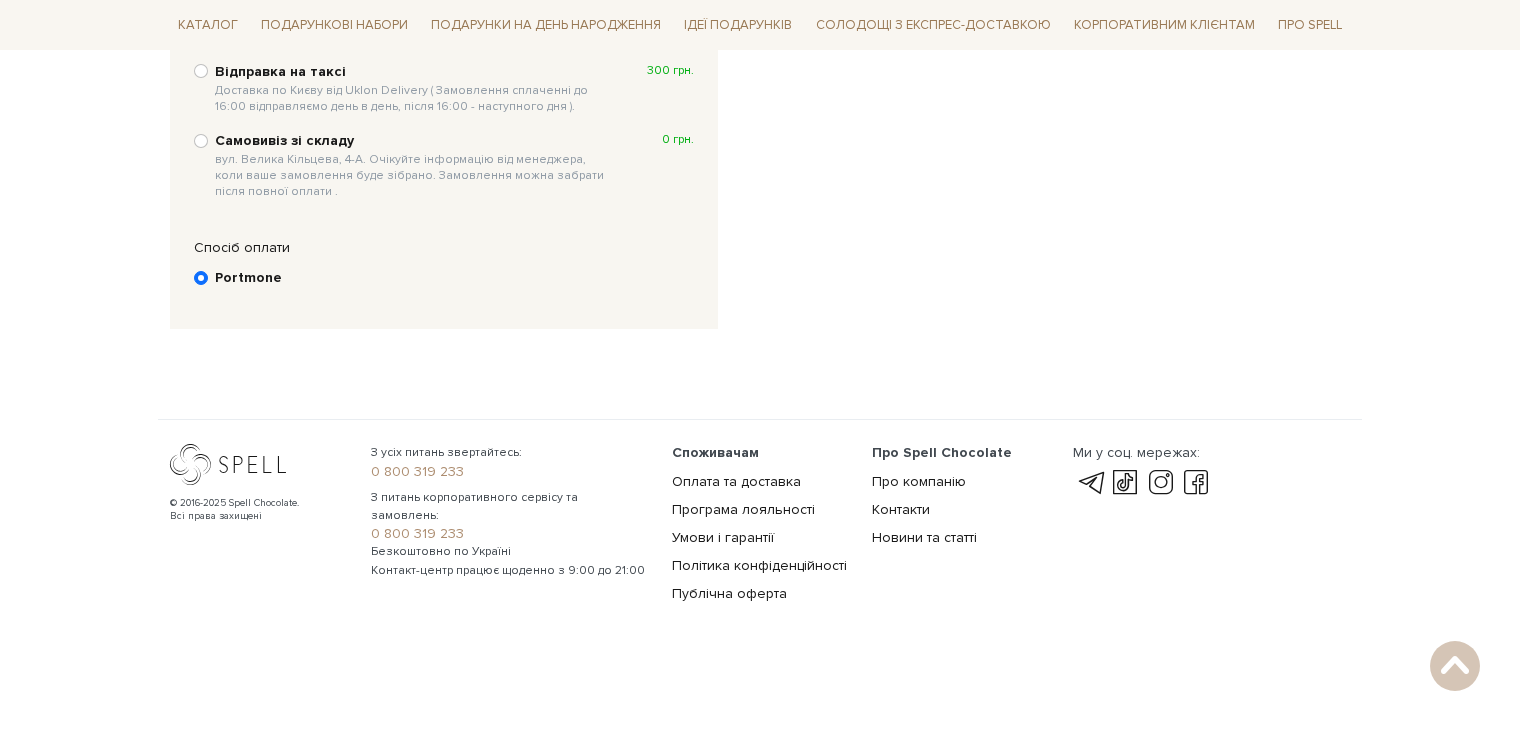 click on "Portmone" at bounding box center (248, 278) 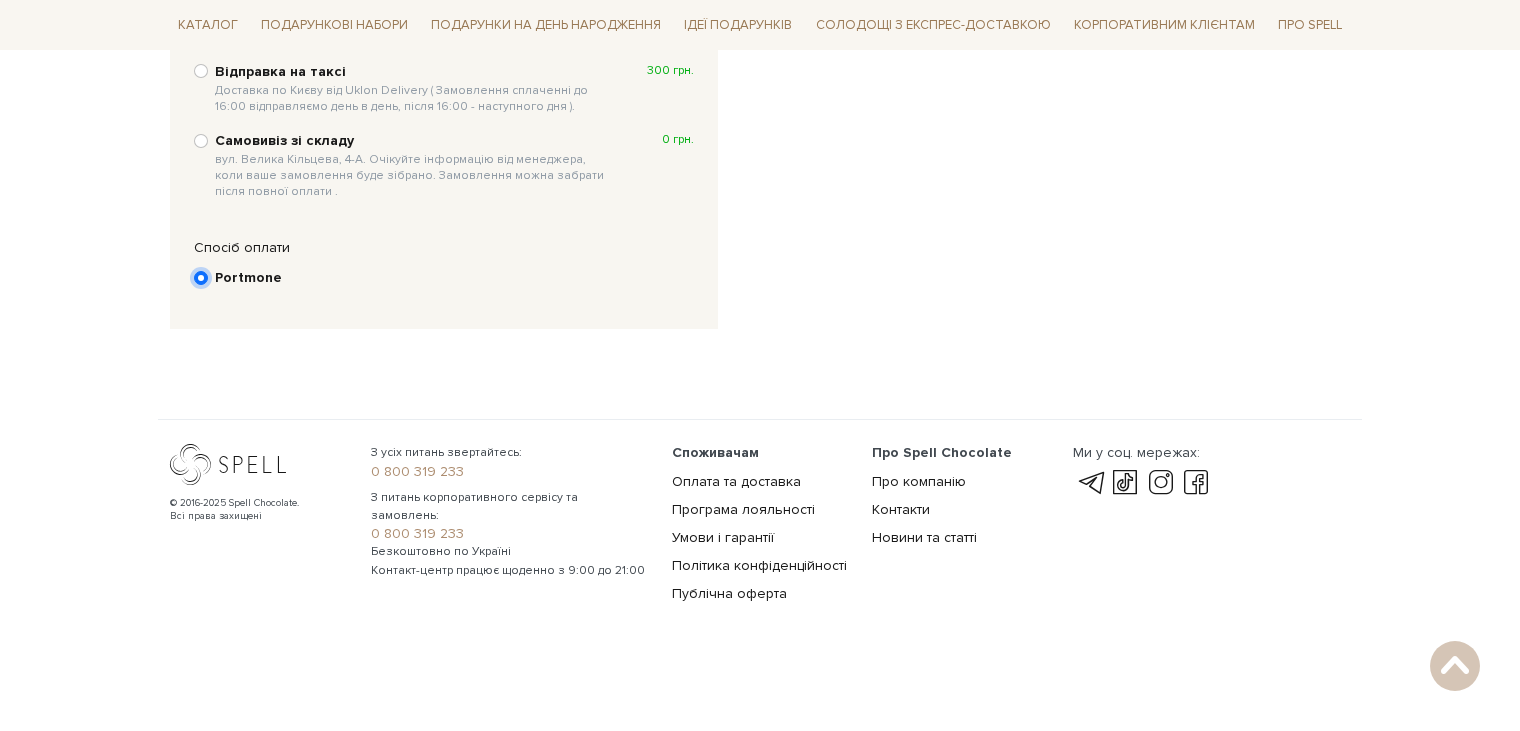 click on "Portmone" at bounding box center [201, 278] 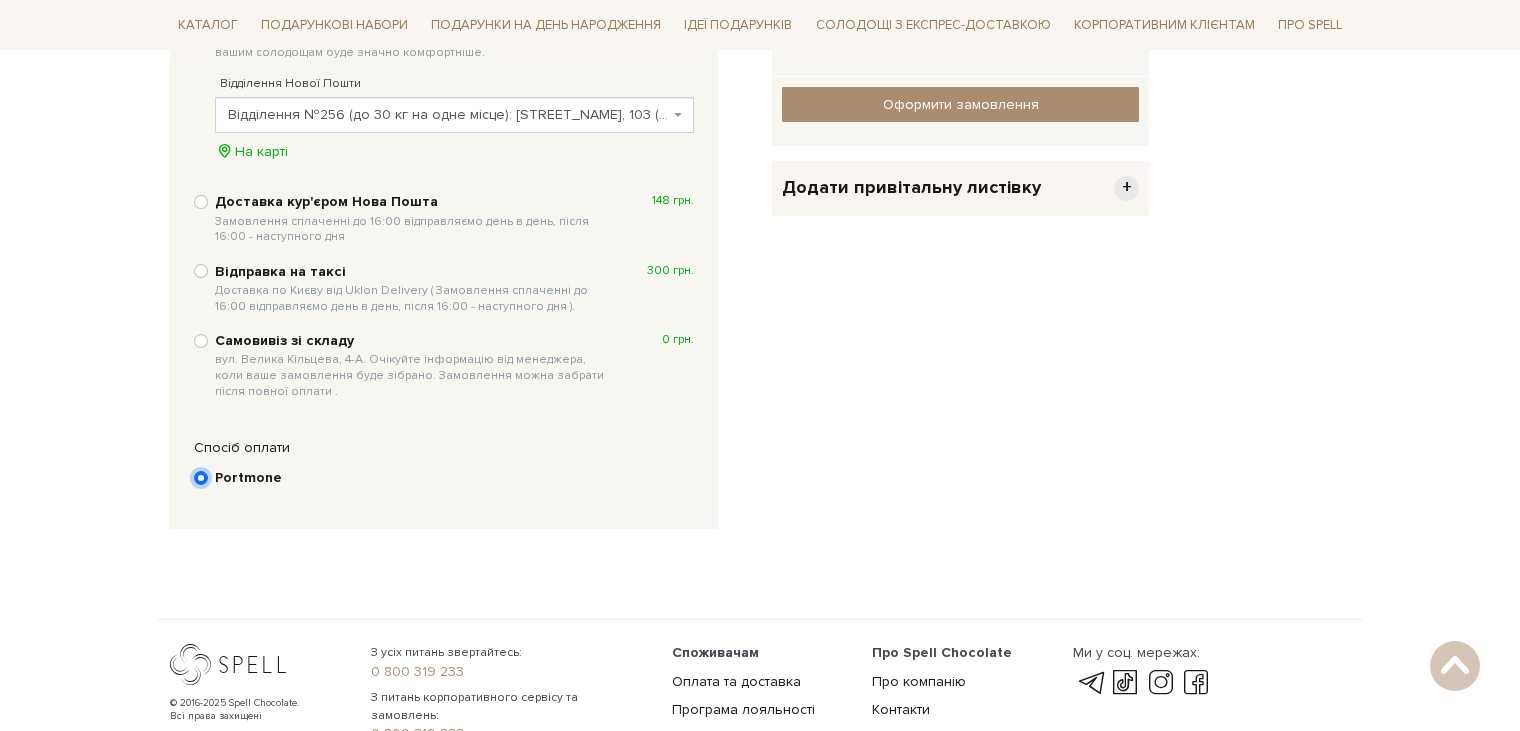 scroll, scrollTop: 630, scrollLeft: 0, axis: vertical 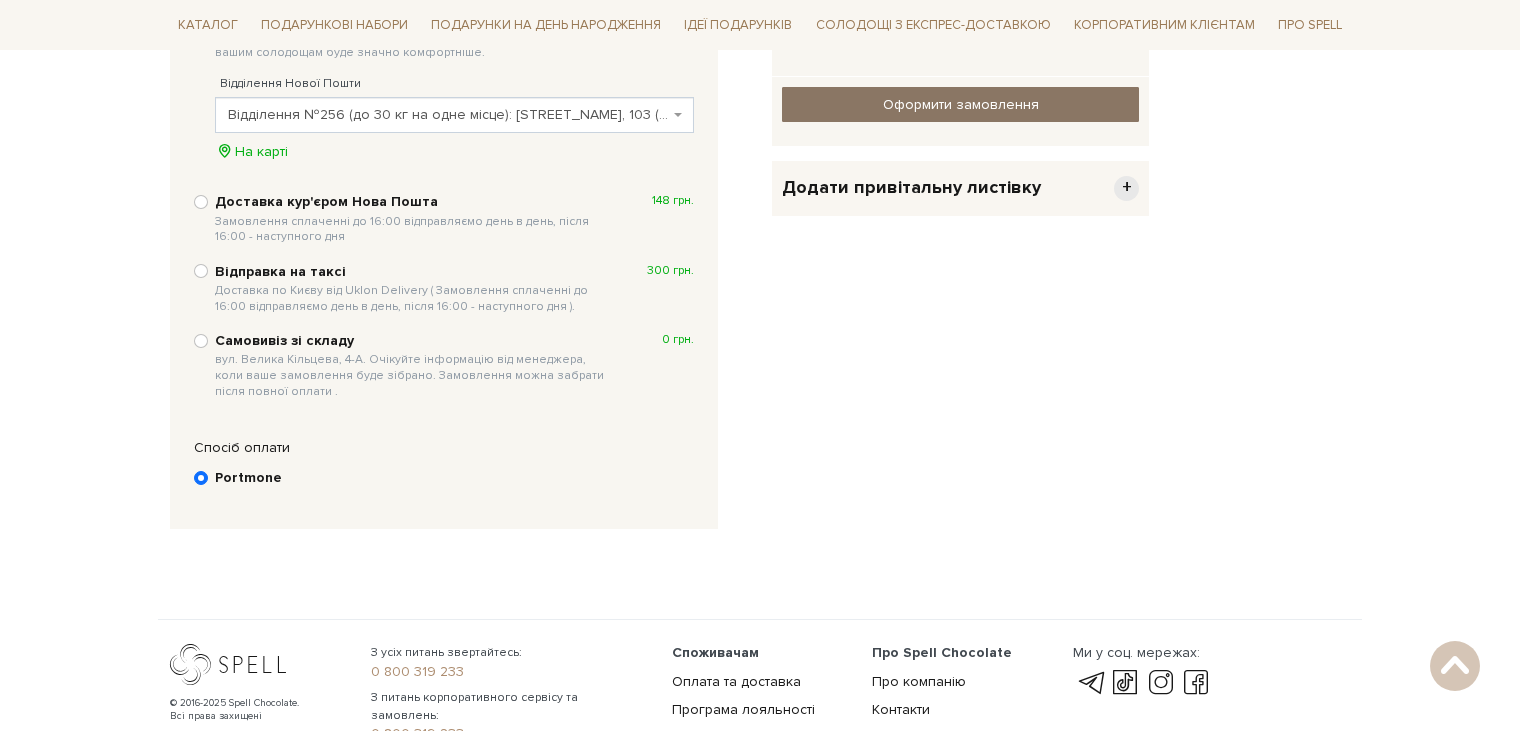click on "Оформити замовлення" at bounding box center (960, 104) 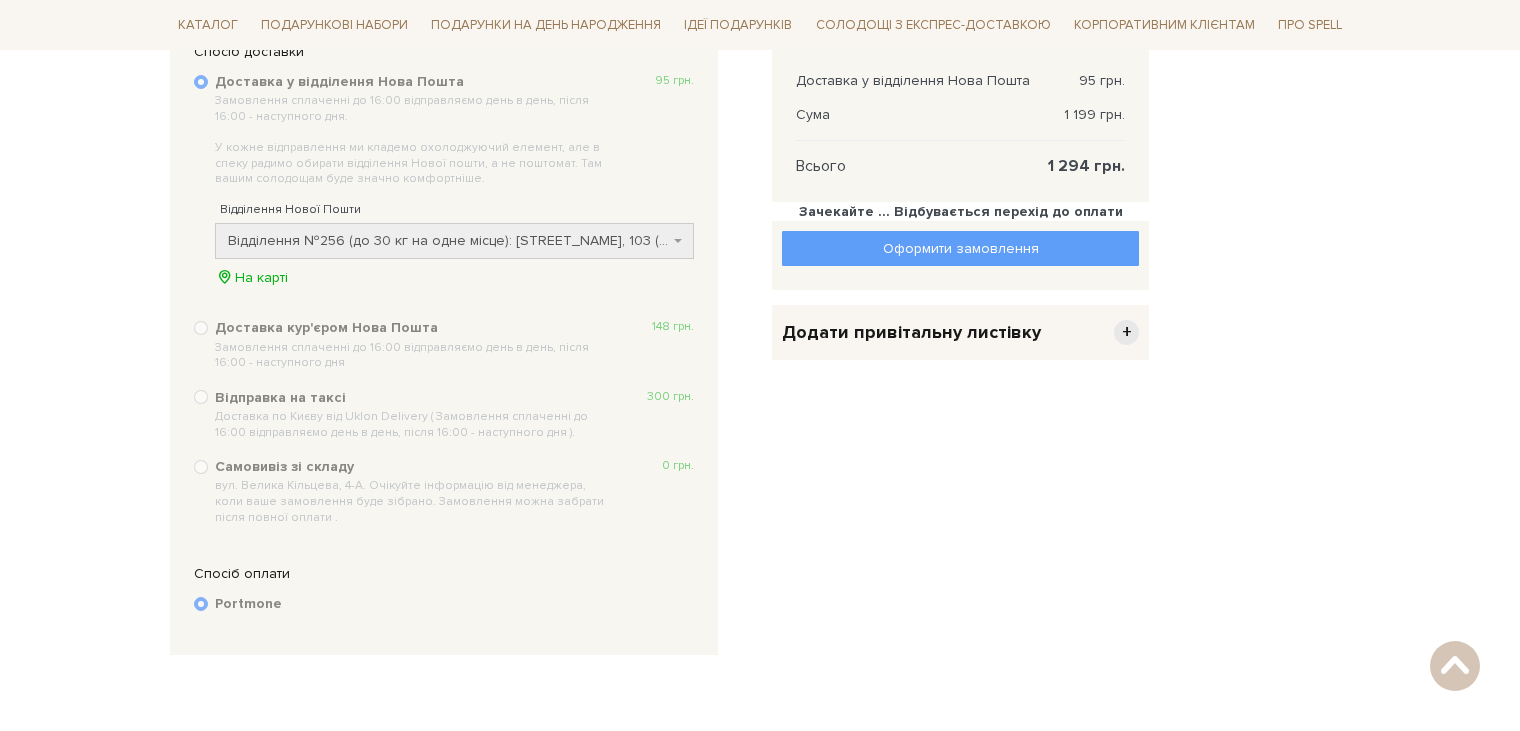 scroll, scrollTop: 500, scrollLeft: 0, axis: vertical 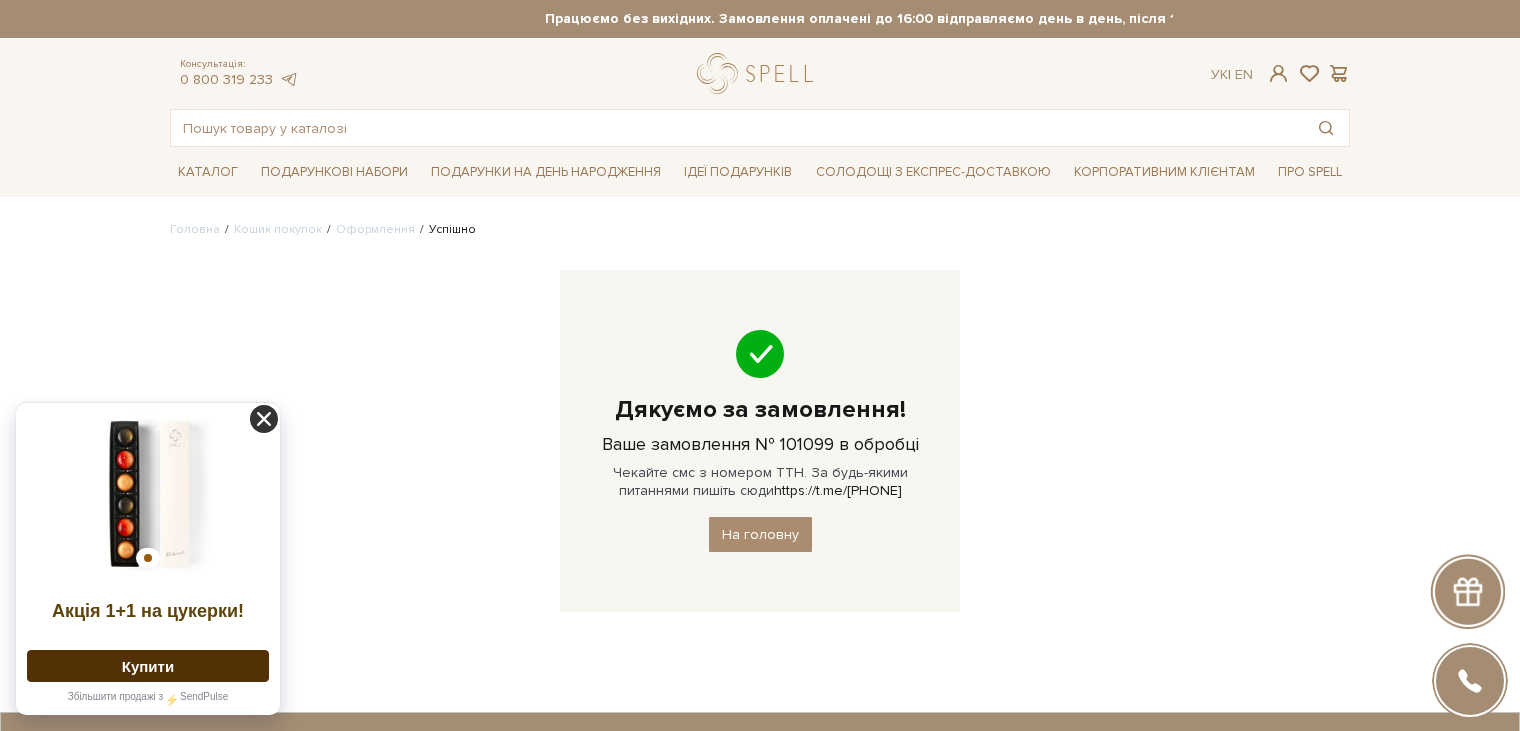 click 